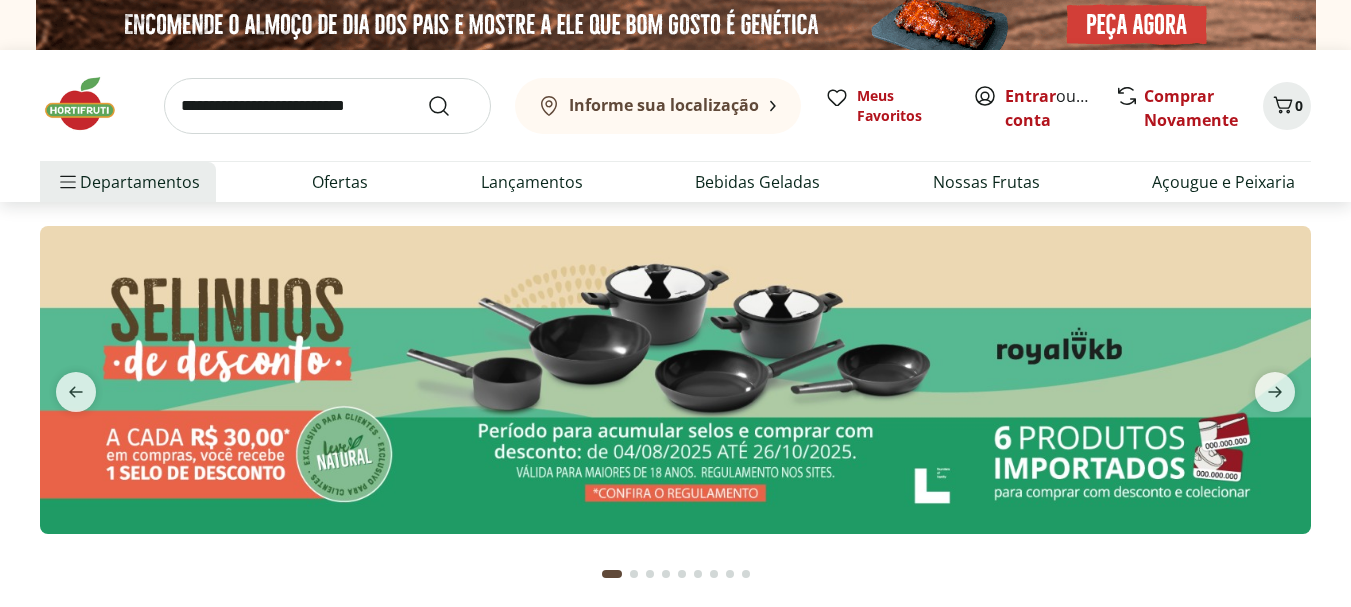 scroll, scrollTop: 0, scrollLeft: 0, axis: both 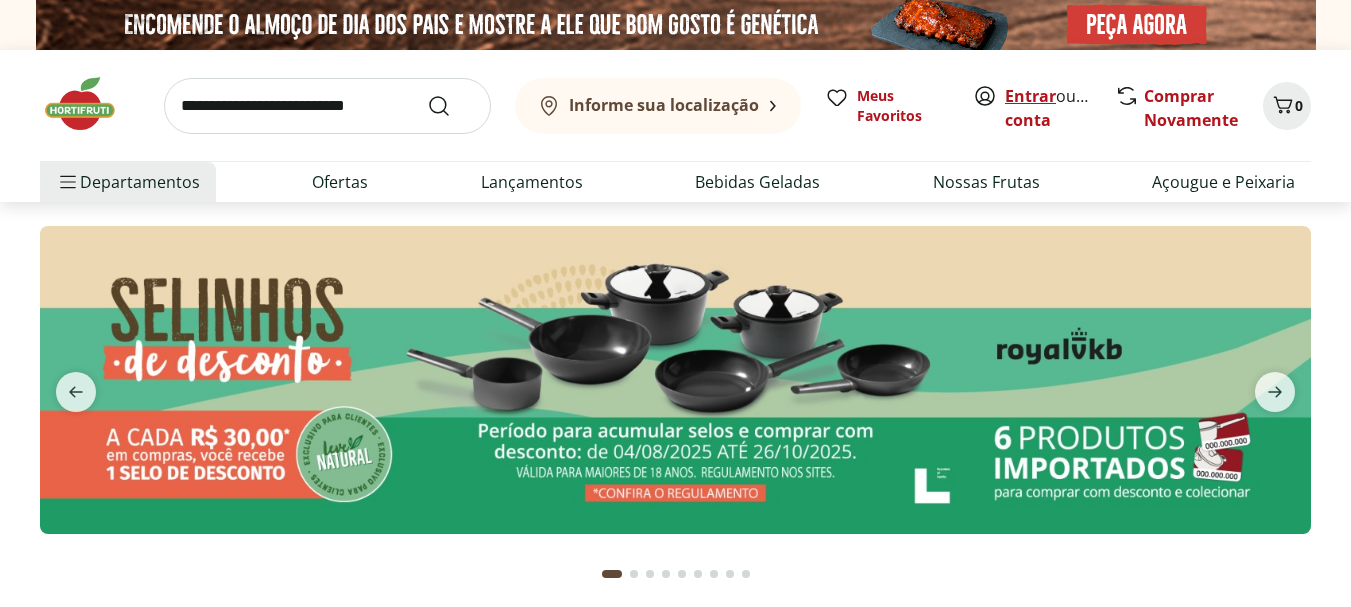 click on "Entrar" at bounding box center [1030, 96] 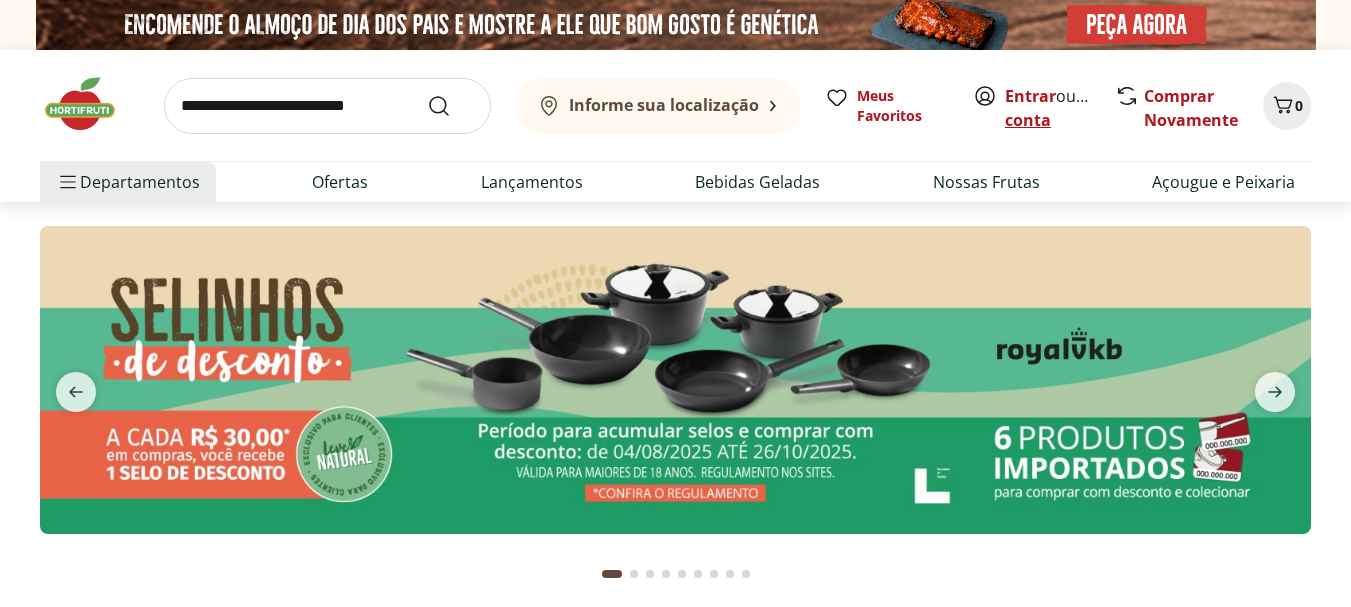 click on "Criar conta" at bounding box center [1060, 108] 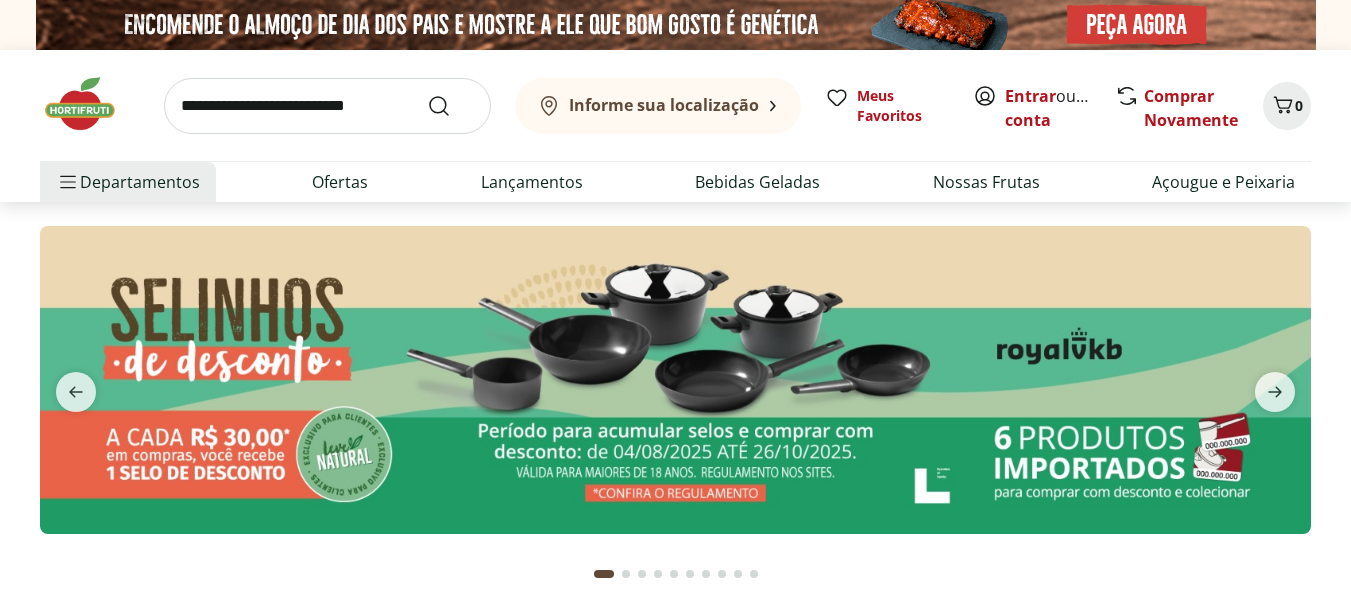 scroll, scrollTop: 0, scrollLeft: 0, axis: both 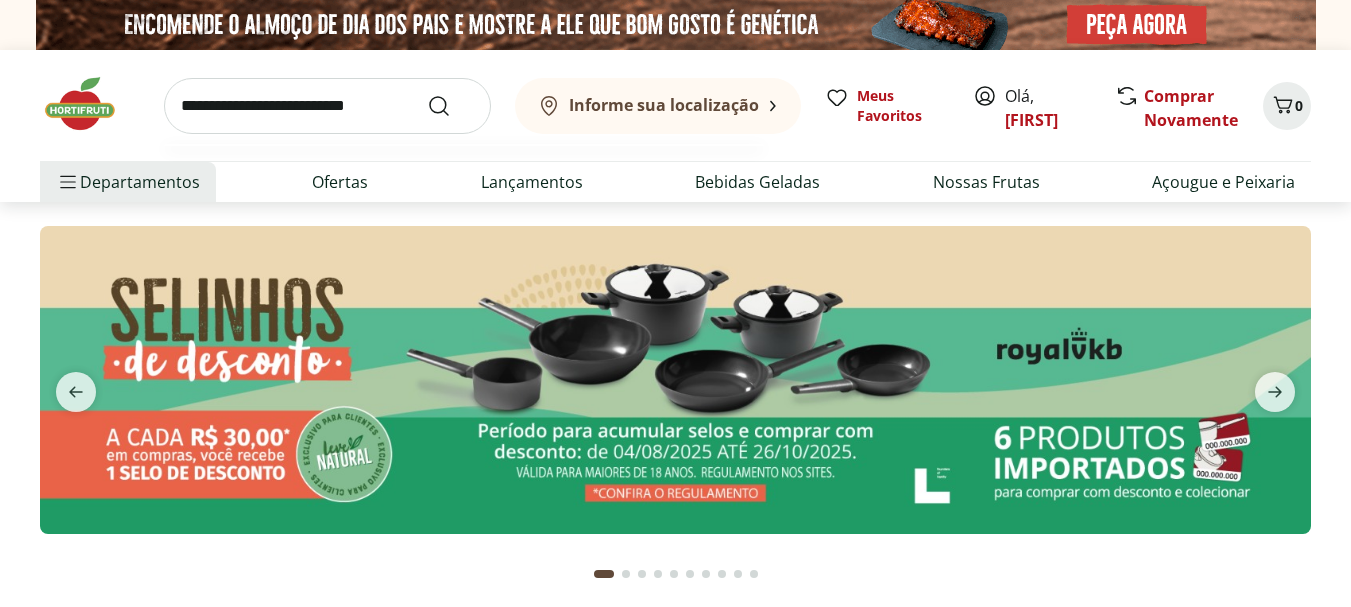 click at bounding box center (327, 106) 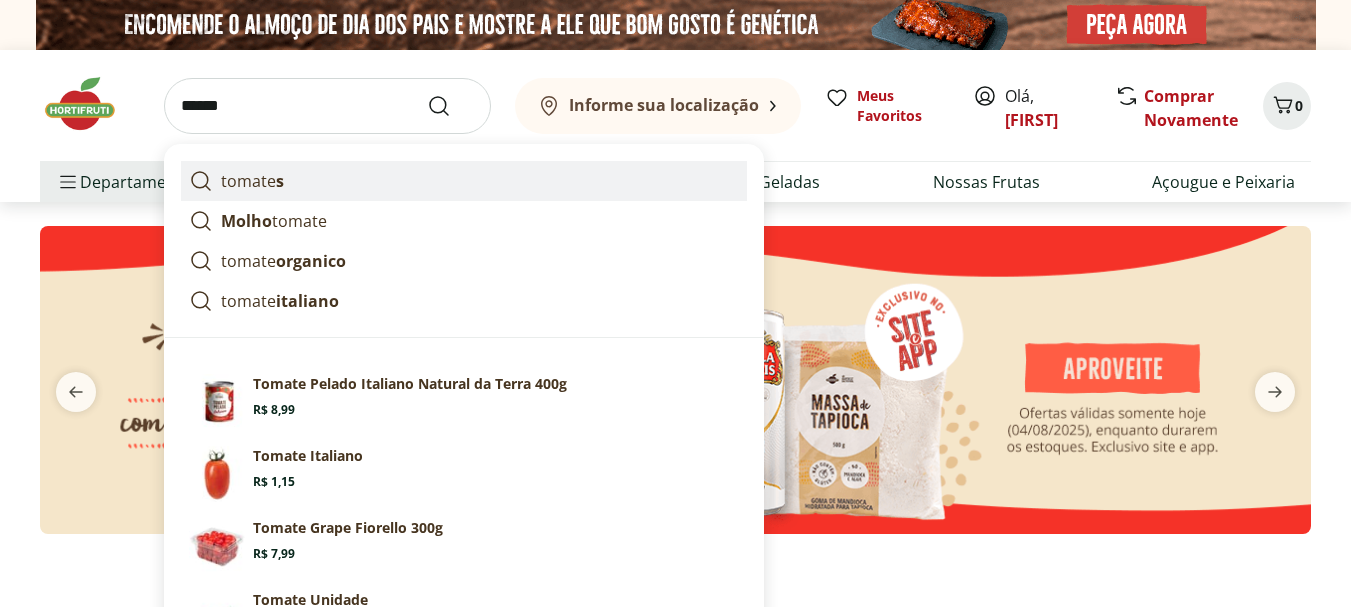 click on "tomate s" at bounding box center [252, 181] 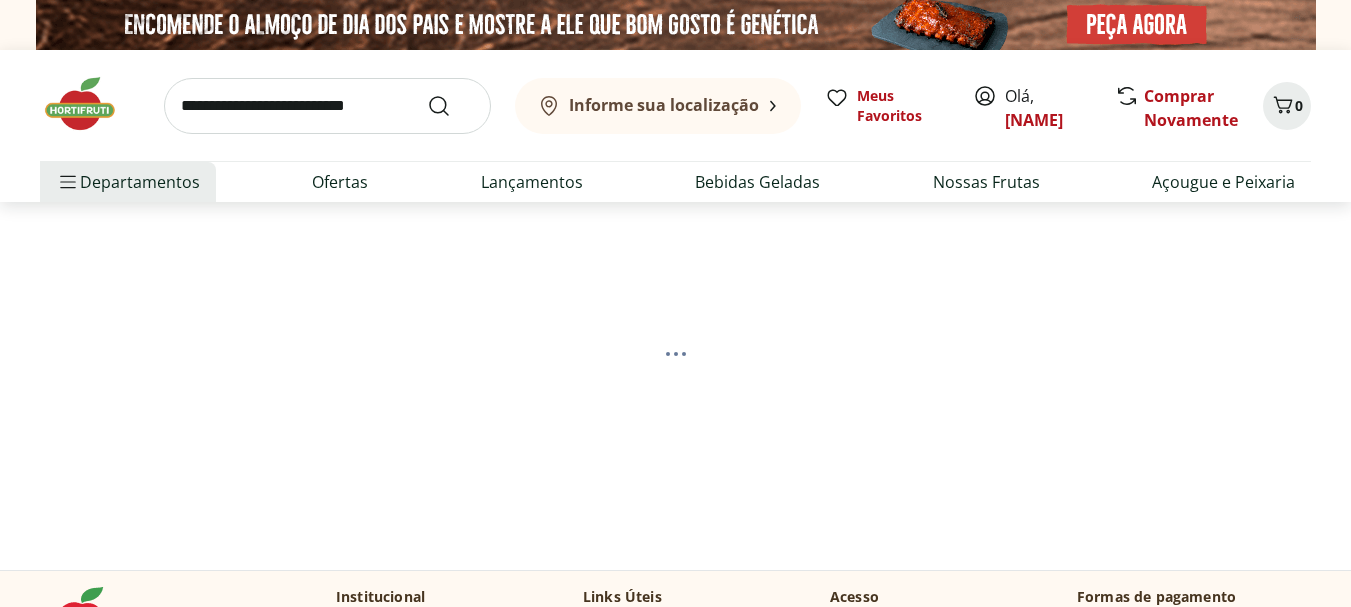 scroll, scrollTop: 0, scrollLeft: 0, axis: both 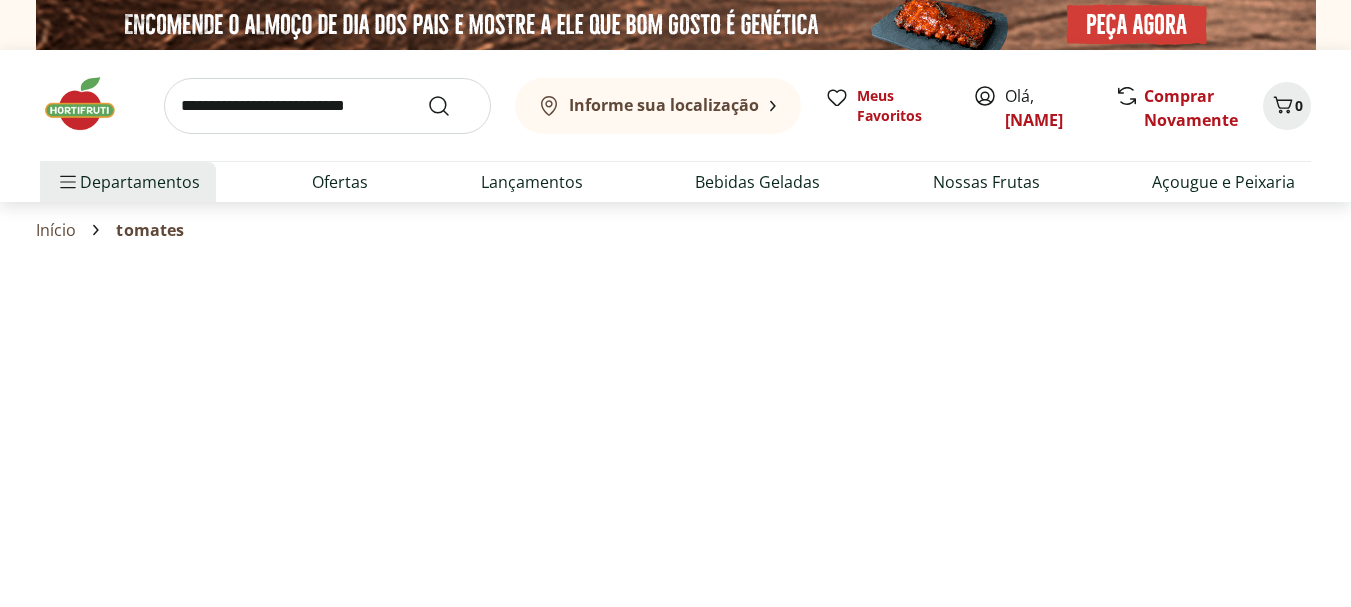 select on "**********" 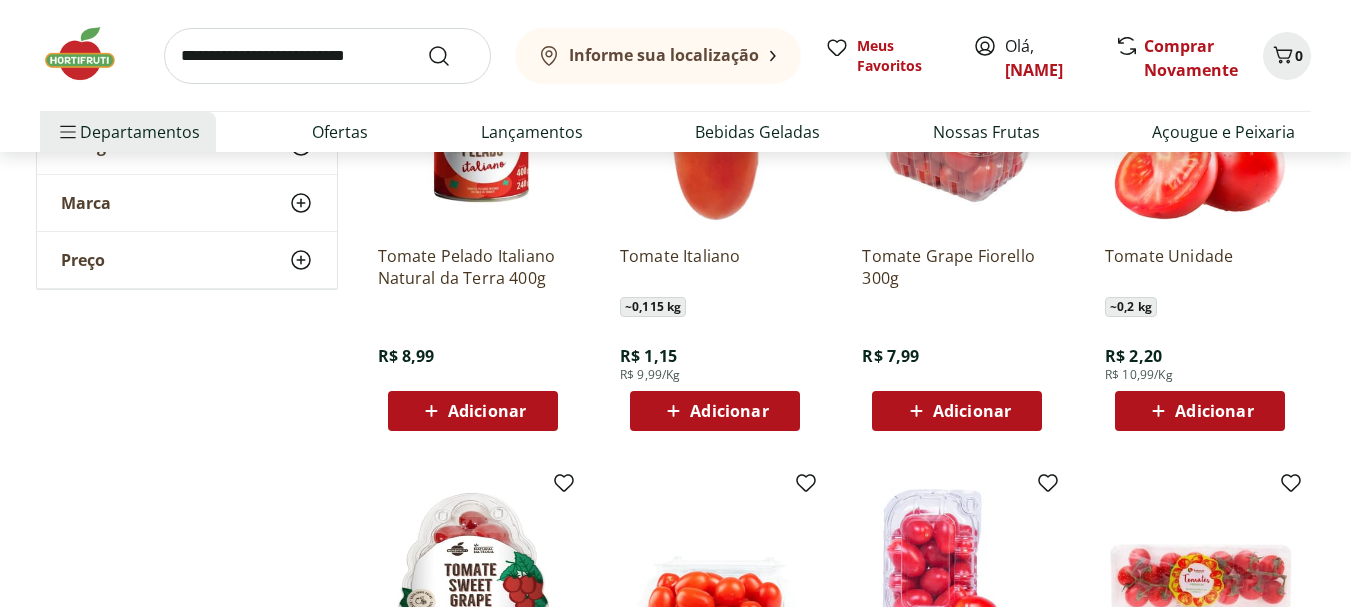 scroll, scrollTop: 400, scrollLeft: 0, axis: vertical 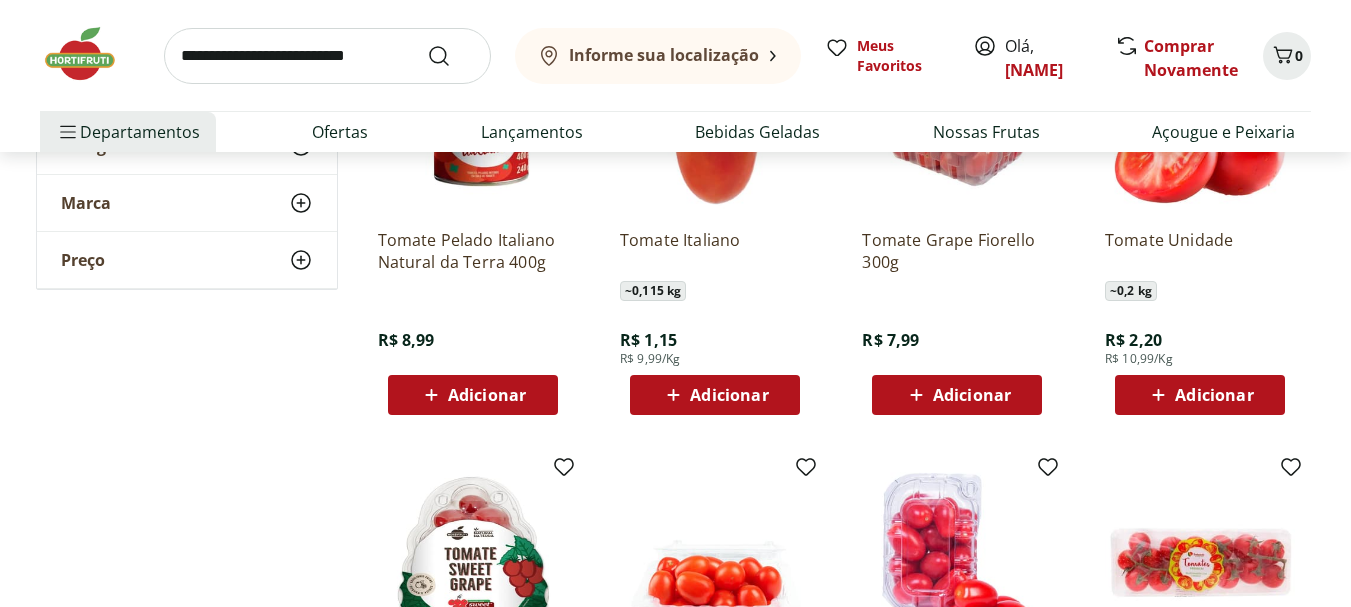 click at bounding box center [1200, 118] 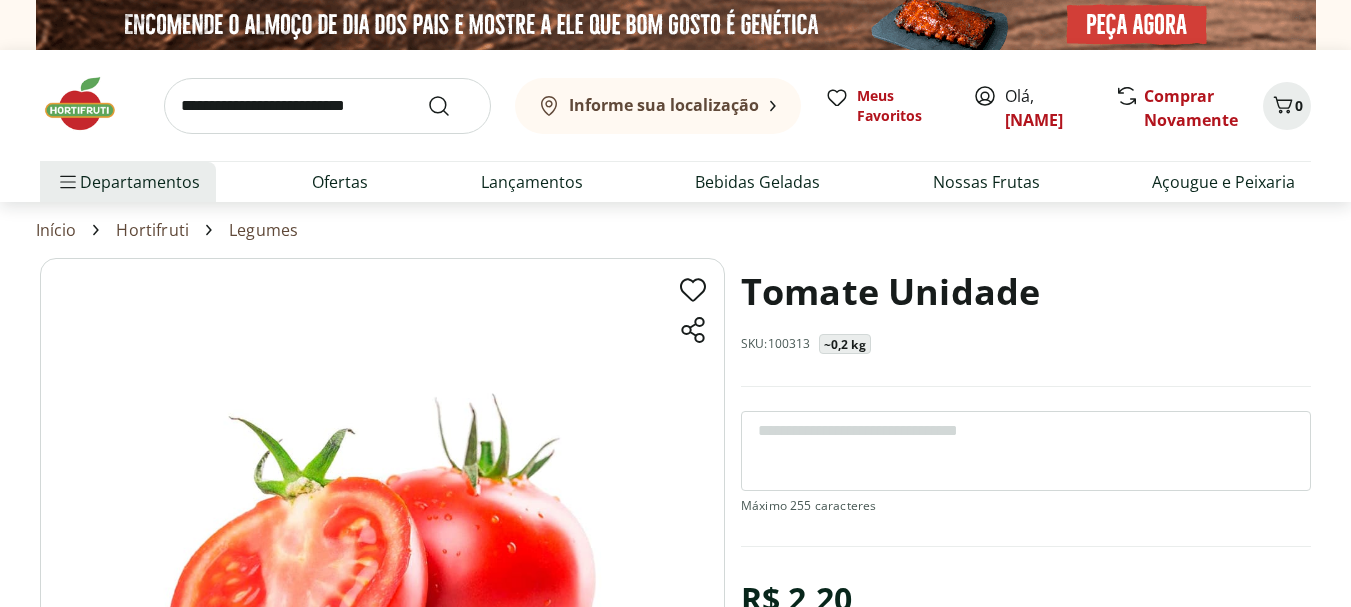 scroll, scrollTop: 200, scrollLeft: 0, axis: vertical 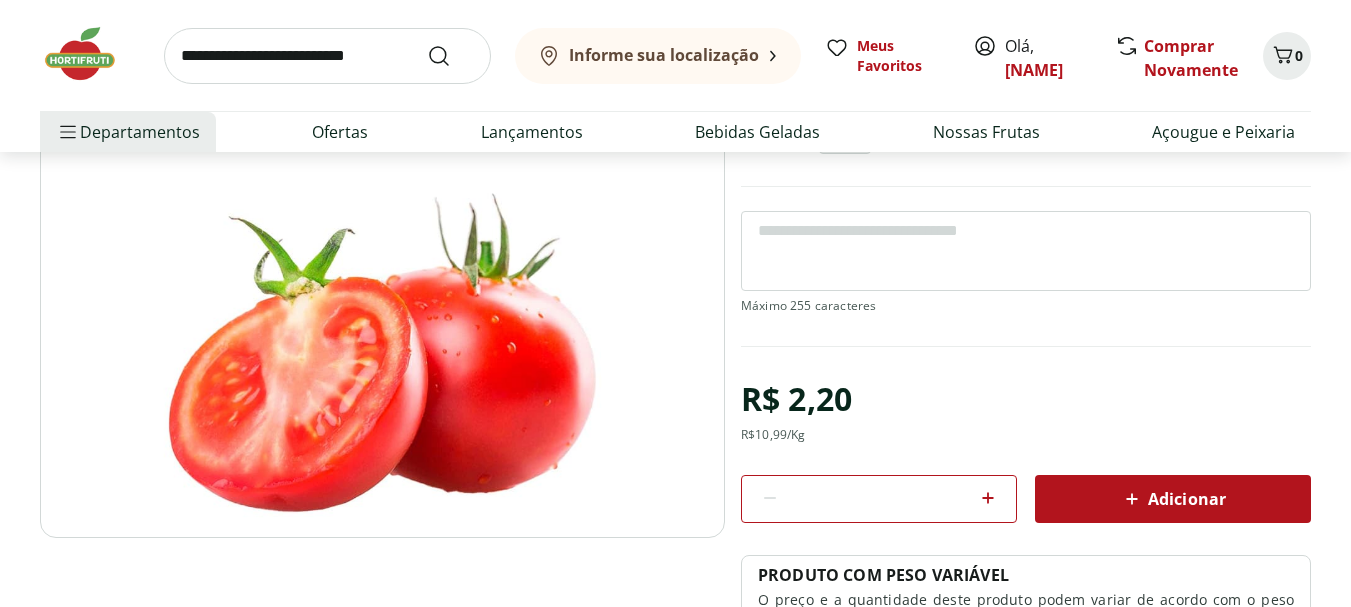 click 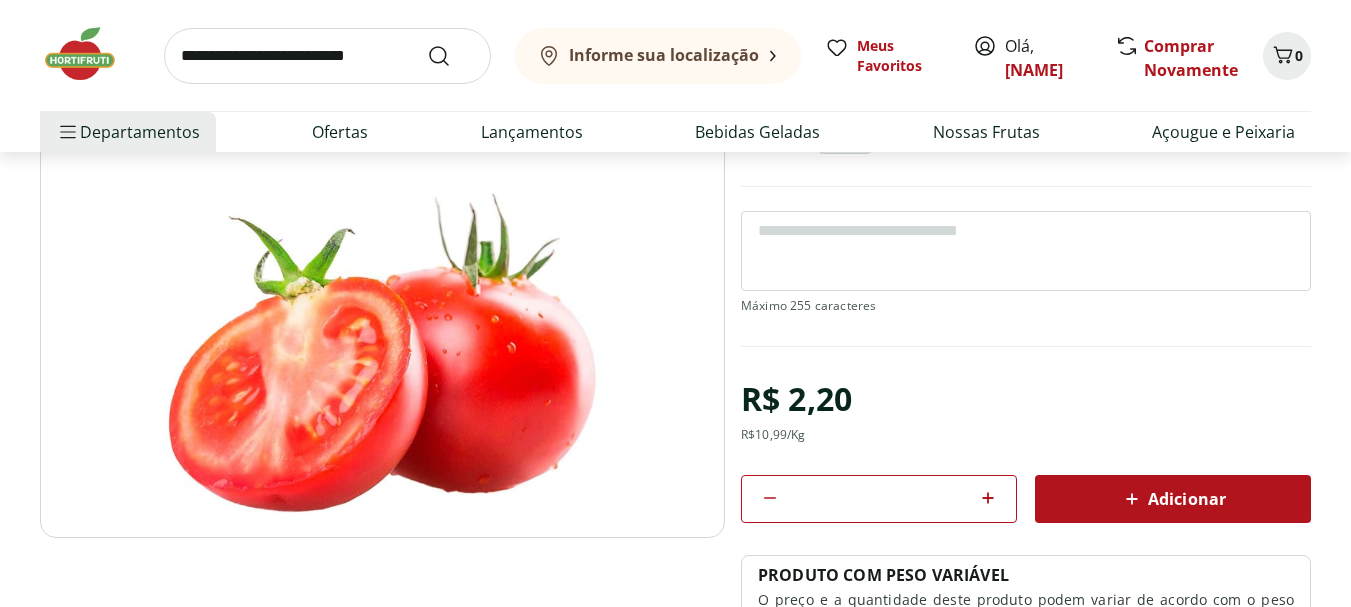 click 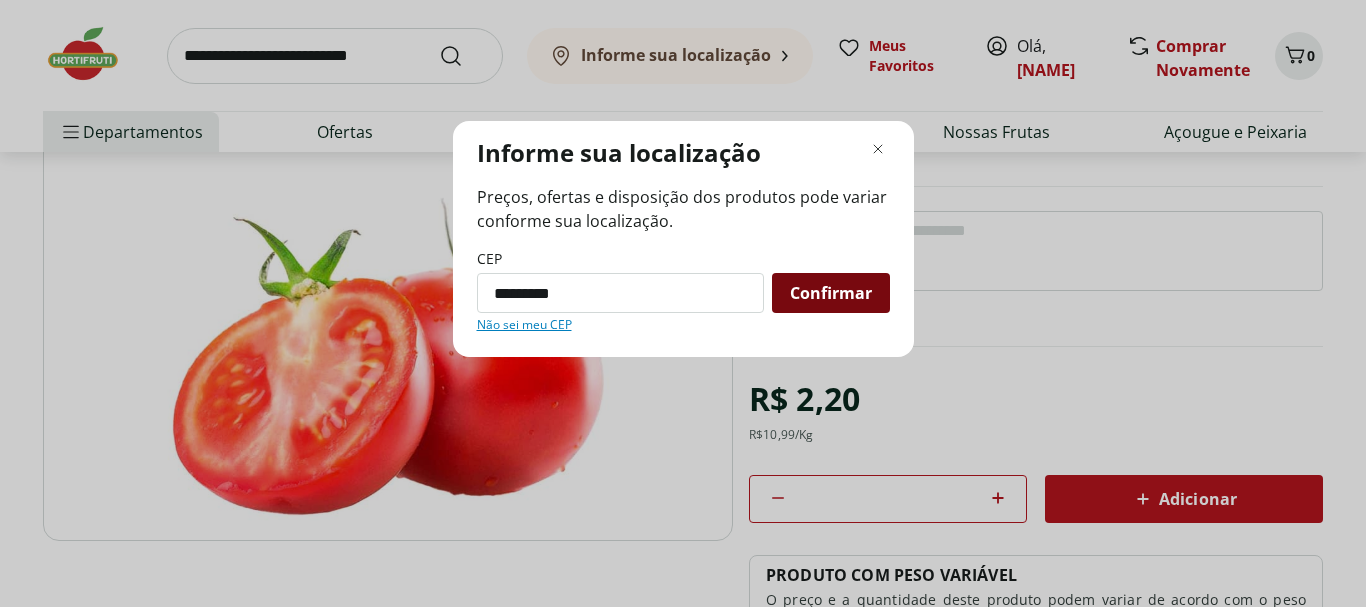 type on "*********" 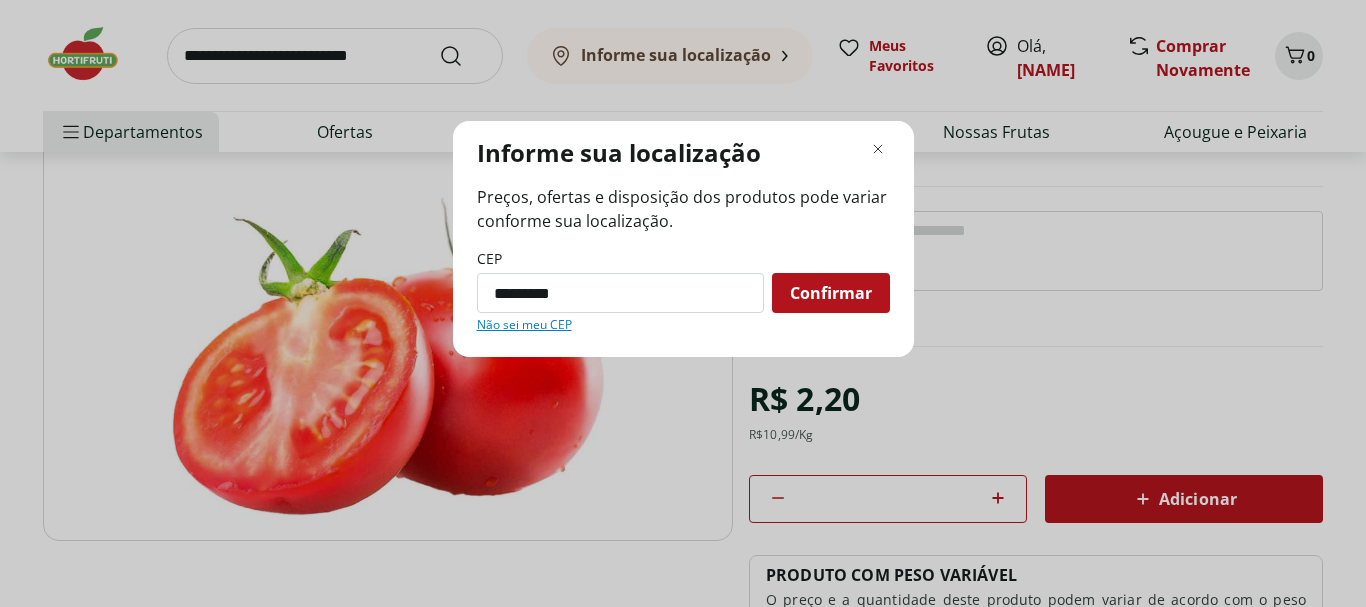 click on "Confirmar" at bounding box center [831, 293] 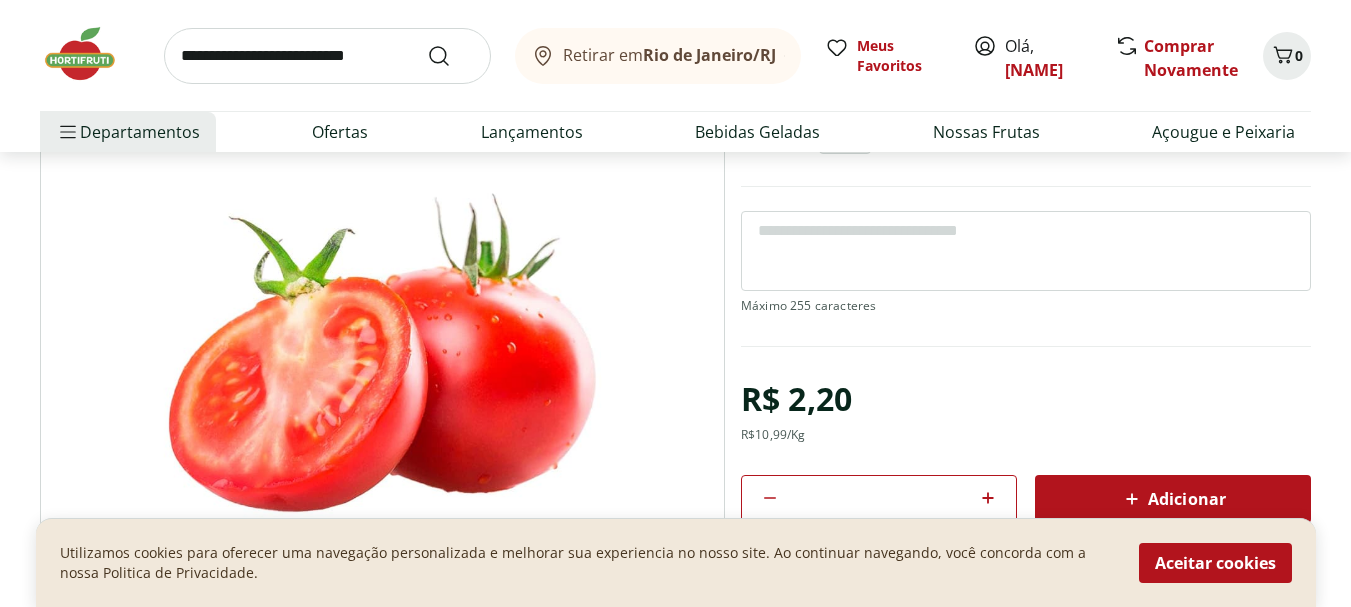 click on "Adicionar" at bounding box center (1173, 499) 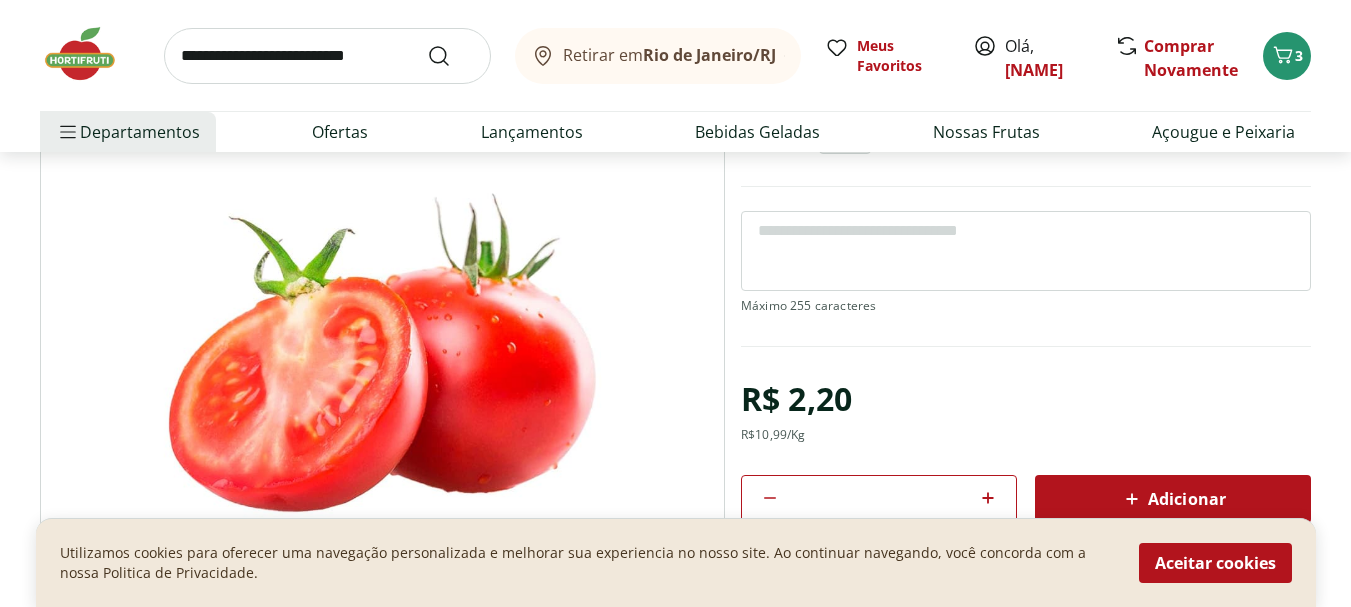 click at bounding box center [327, 56] 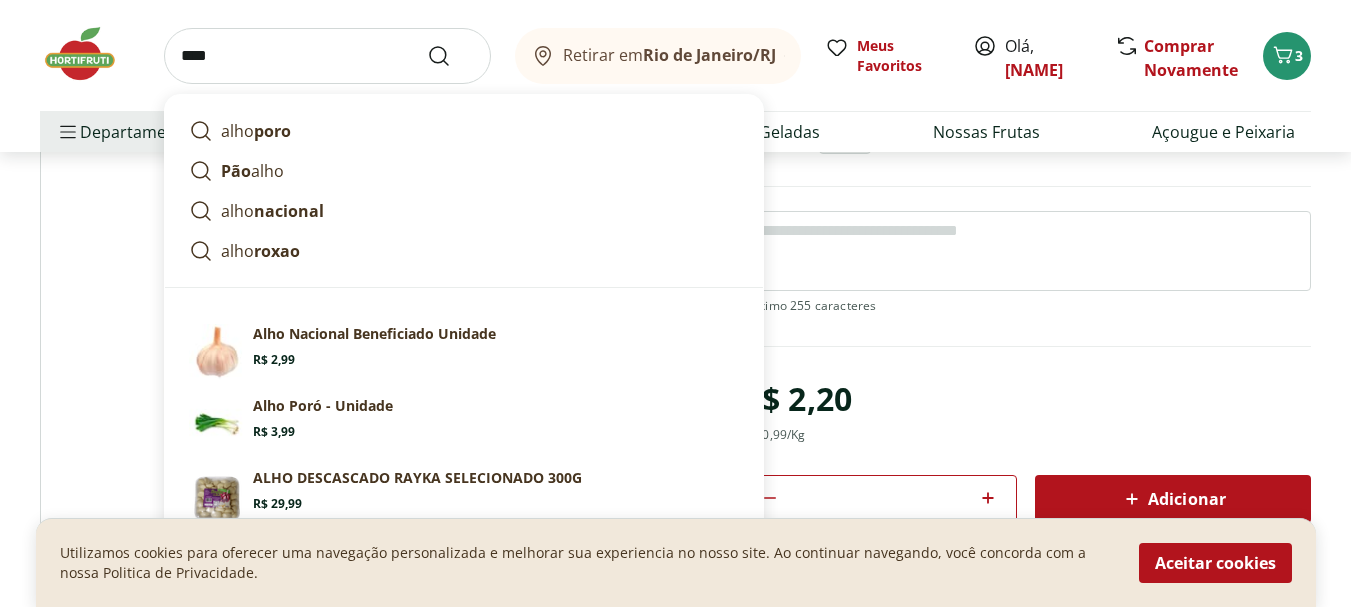 type on "****" 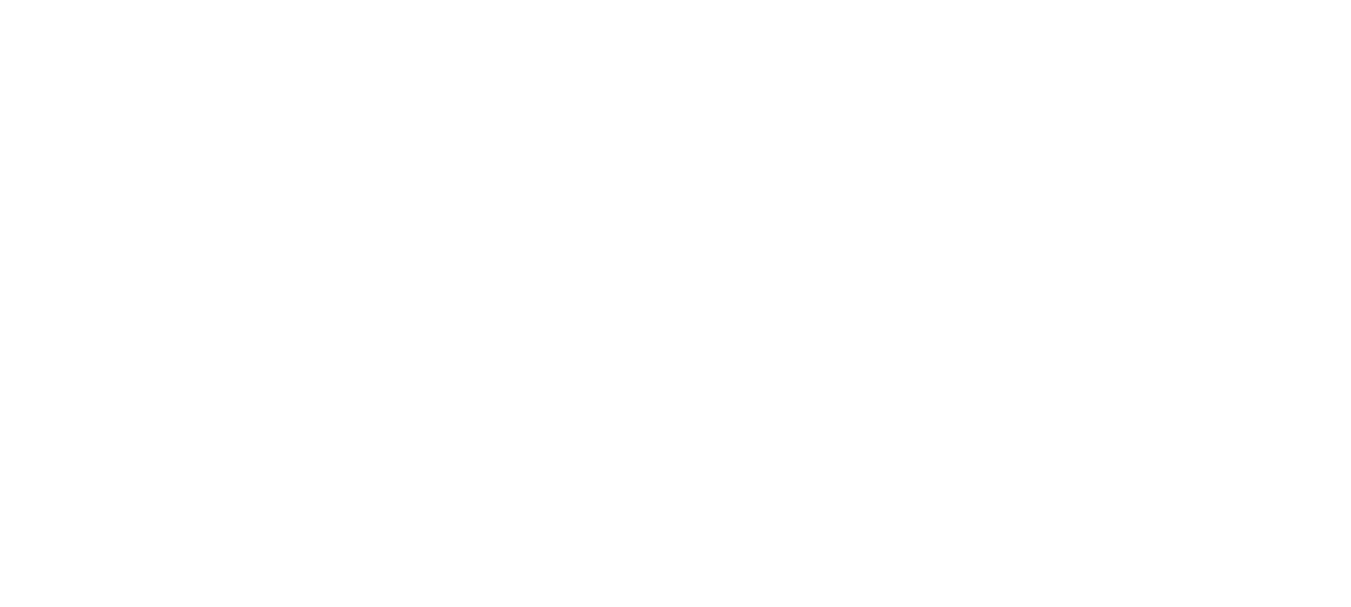 scroll, scrollTop: 0, scrollLeft: 0, axis: both 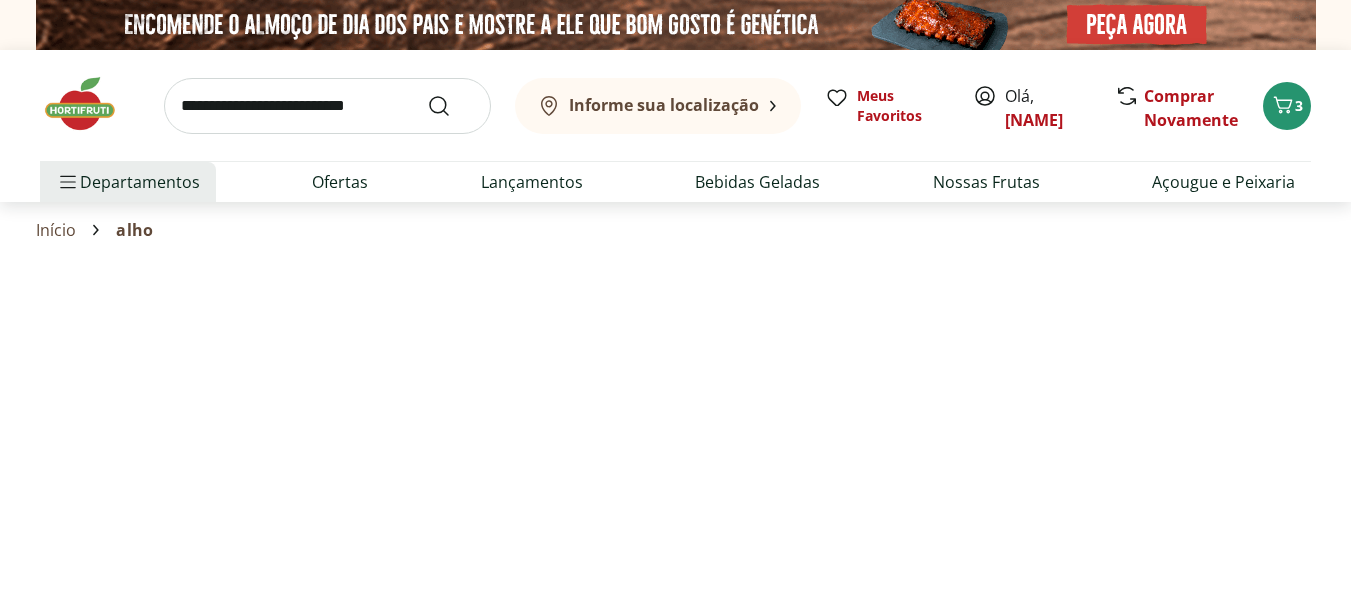 select on "**********" 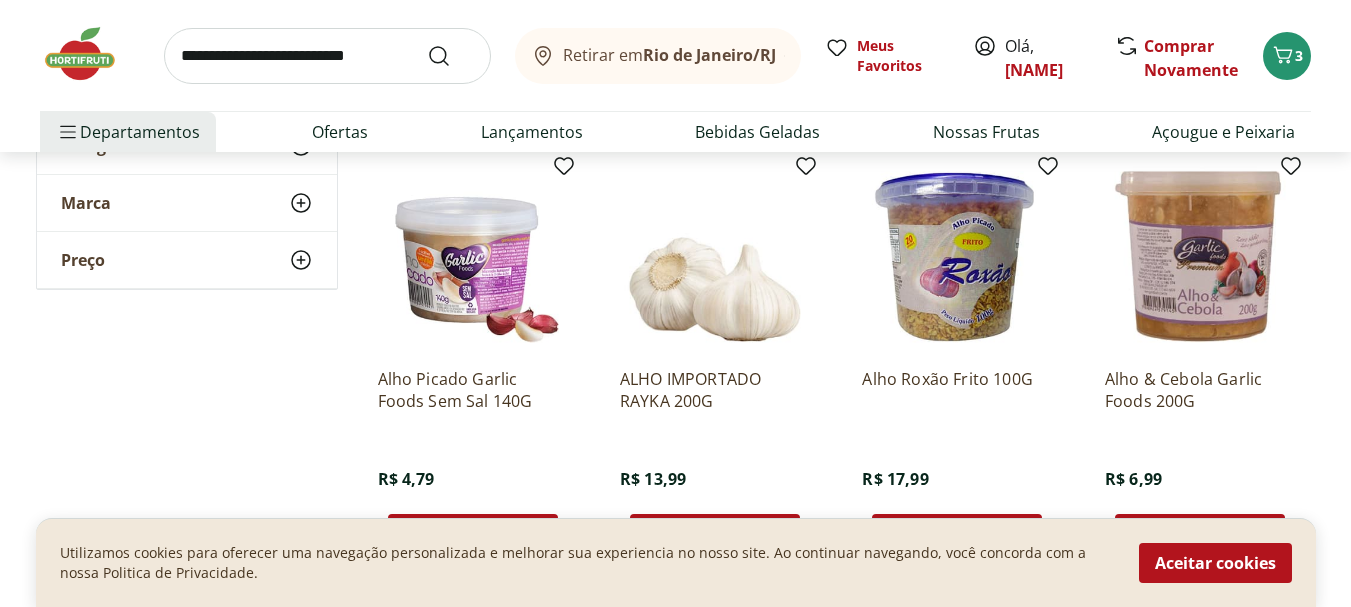 scroll, scrollTop: 1200, scrollLeft: 0, axis: vertical 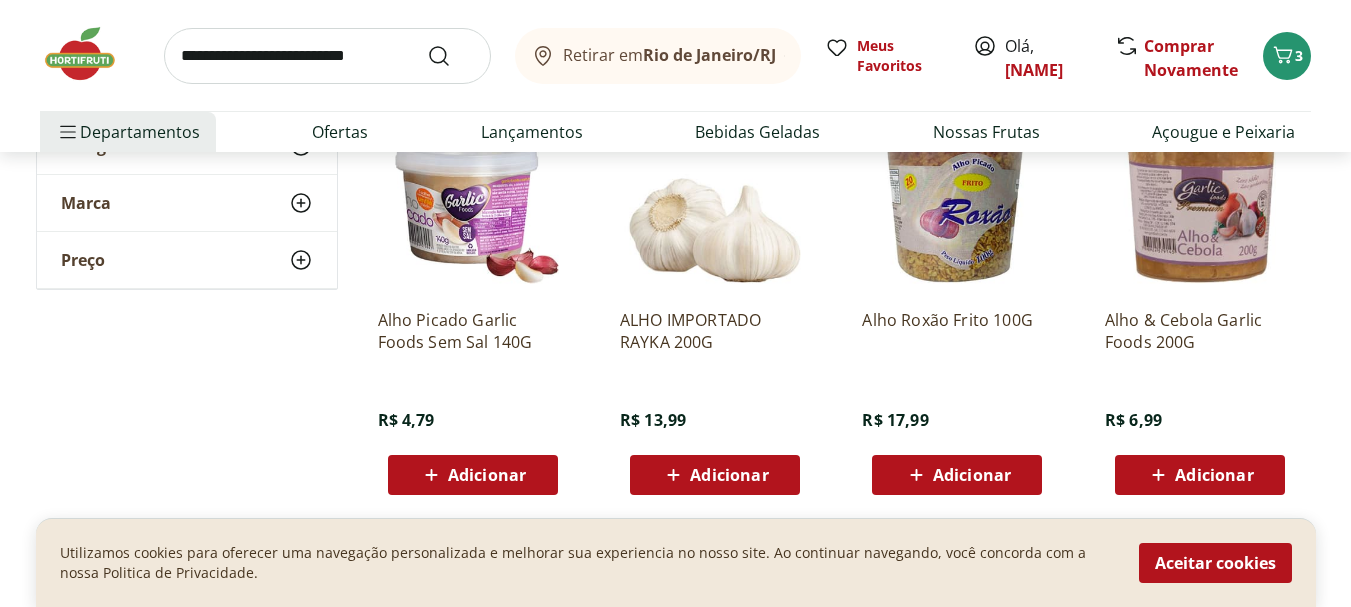 click on "Adicionar" at bounding box center [487, 475] 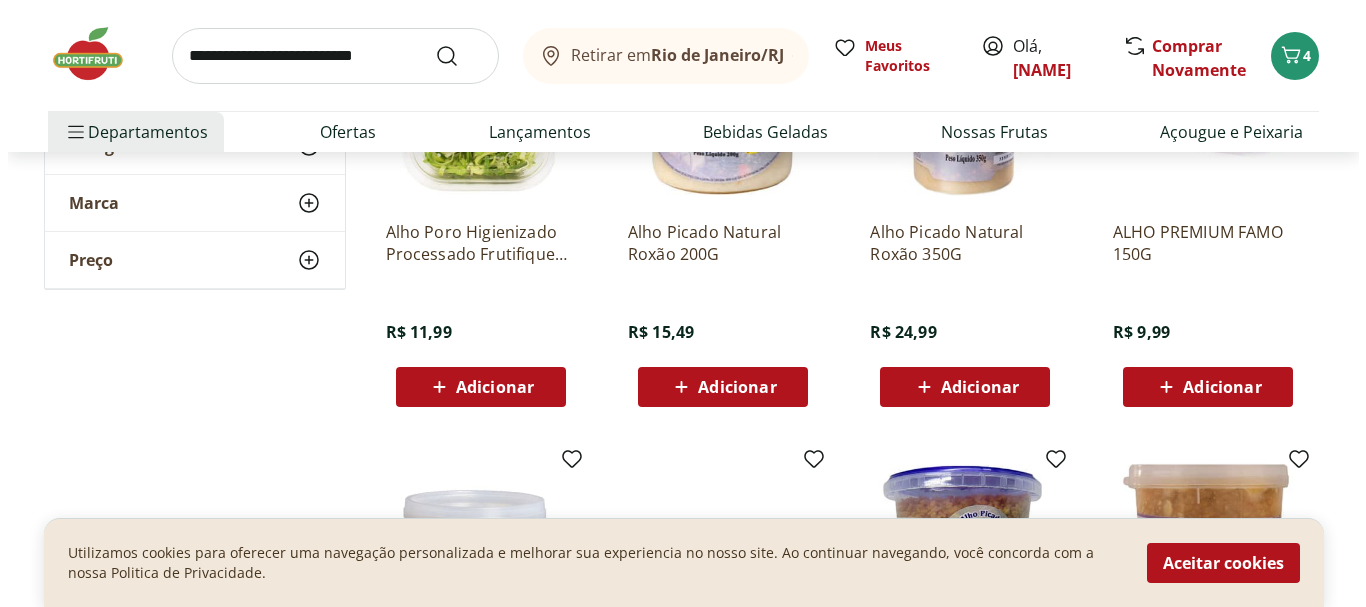 scroll, scrollTop: 900, scrollLeft: 0, axis: vertical 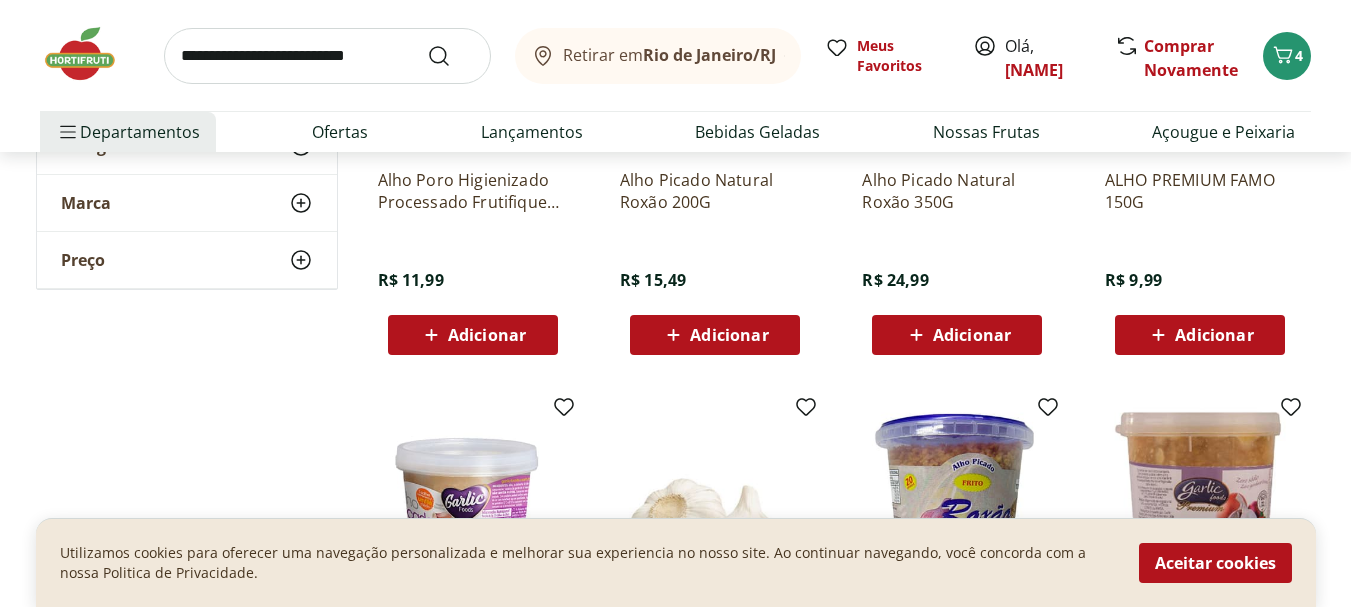 click on "Adicionar" at bounding box center [972, 335] 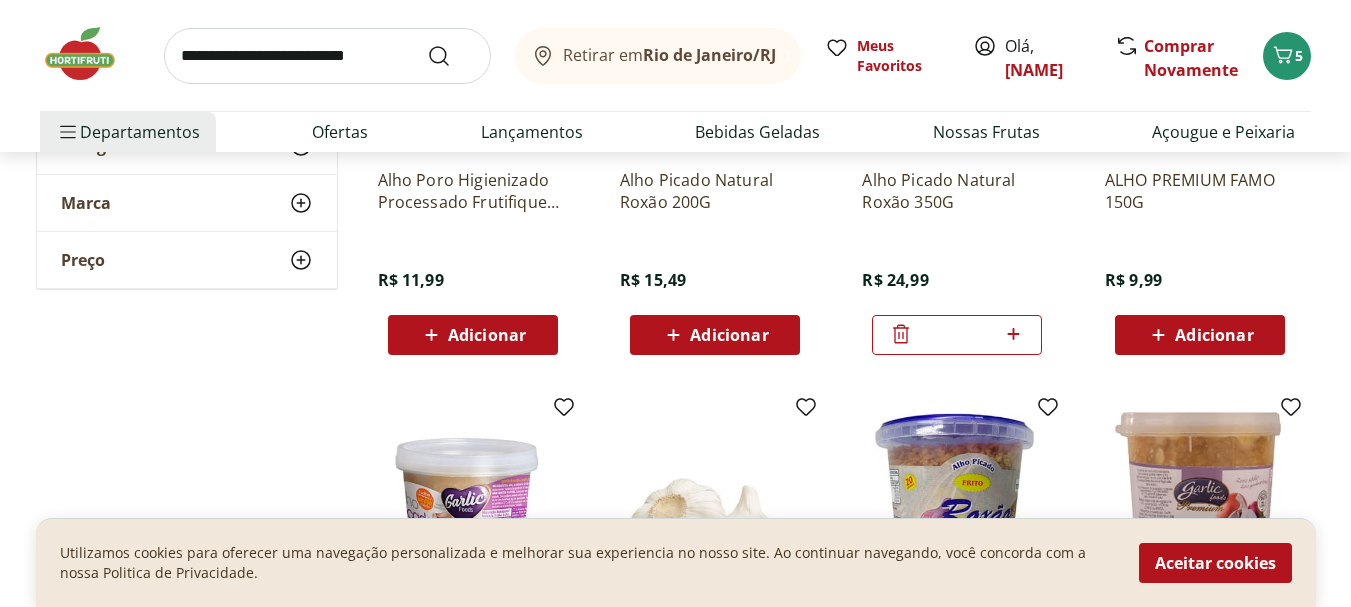 click on "Retirar em  Rio de Janeiro/RJ Meus Favoritos Olá,  Denise Comprar Novamente 5  Departamentos Nossa Marca Nossa Marca Ver tudo do departamento Açougue & Peixaria Congelados e Refrigerados Frutas, Legumes e Verduras Orgânicos Mercearia Sorvetes Hortifruti Hortifruti Ver tudo do departamento Cogumelos Frutas Legumes Ovos Temperos Frescos Verduras Orgânicos Orgânicos Ver tudo do departamento Bebidas Orgânicas Frutas Orgânicas Legumes Orgânicos Ovos Orgânicos Perecíveis Orgânicos Verduras Orgânicas Temperos Frescos Açougue e Peixaria Açougue e Peixaria Ver tudo do departamento Aves Bovinos Exóticos Frutos do Mar Linguiça e Salsicha Peixes Salgados e Defumados Suínos Prontinhos Prontinhos Ver tudo do departamento Frutas Cortadinhas Pré Preparados Prontos para Consumo Saladas Sucos e Água de Coco Padaria Padaria Ver tudo do departamento Bolos e Mini Bolos Doces Pão Padaria Própria Salgados Torradas Bebidas Bebidas Ver tudo do departamento Água Água de Coco Cerveja Destilados Chá e Mate Vinhos" at bounding box center [675, 76] 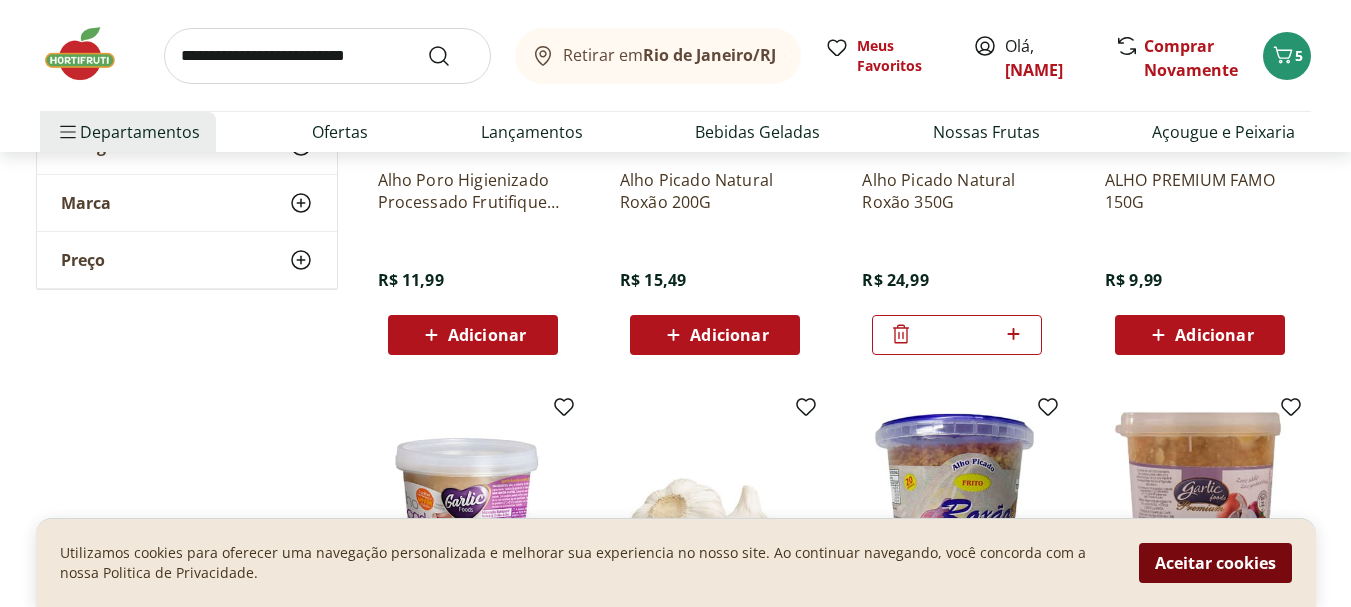 click on "Aceitar cookies" at bounding box center (1215, 563) 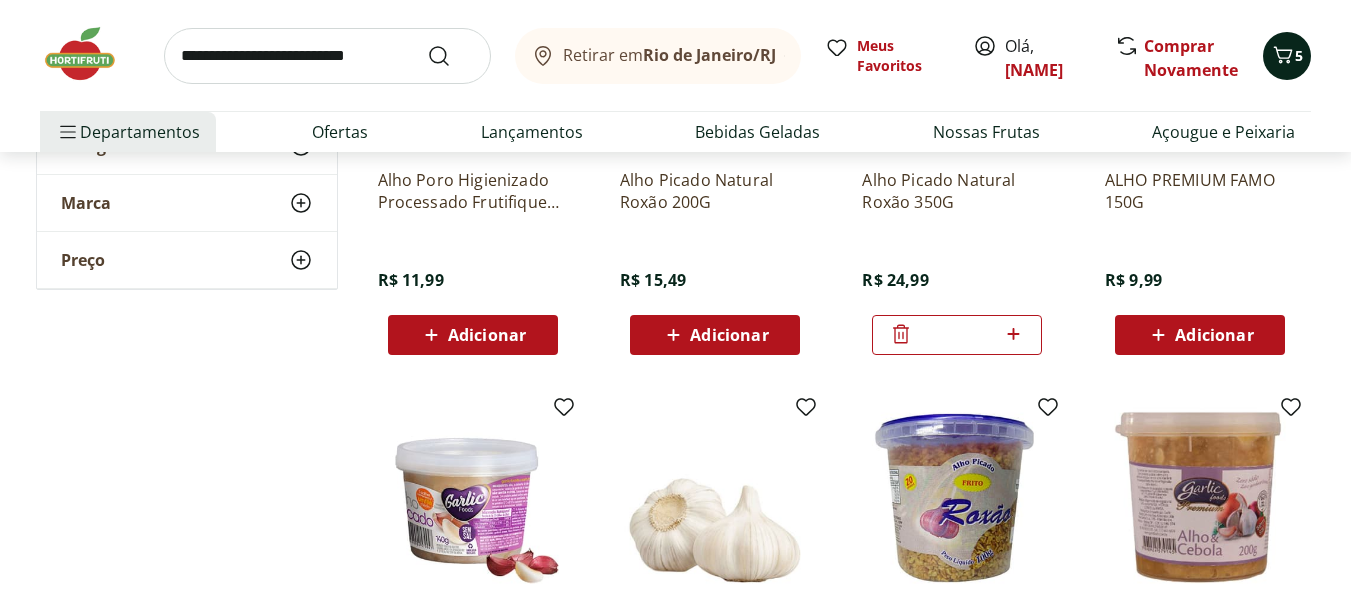 click at bounding box center (1283, 56) 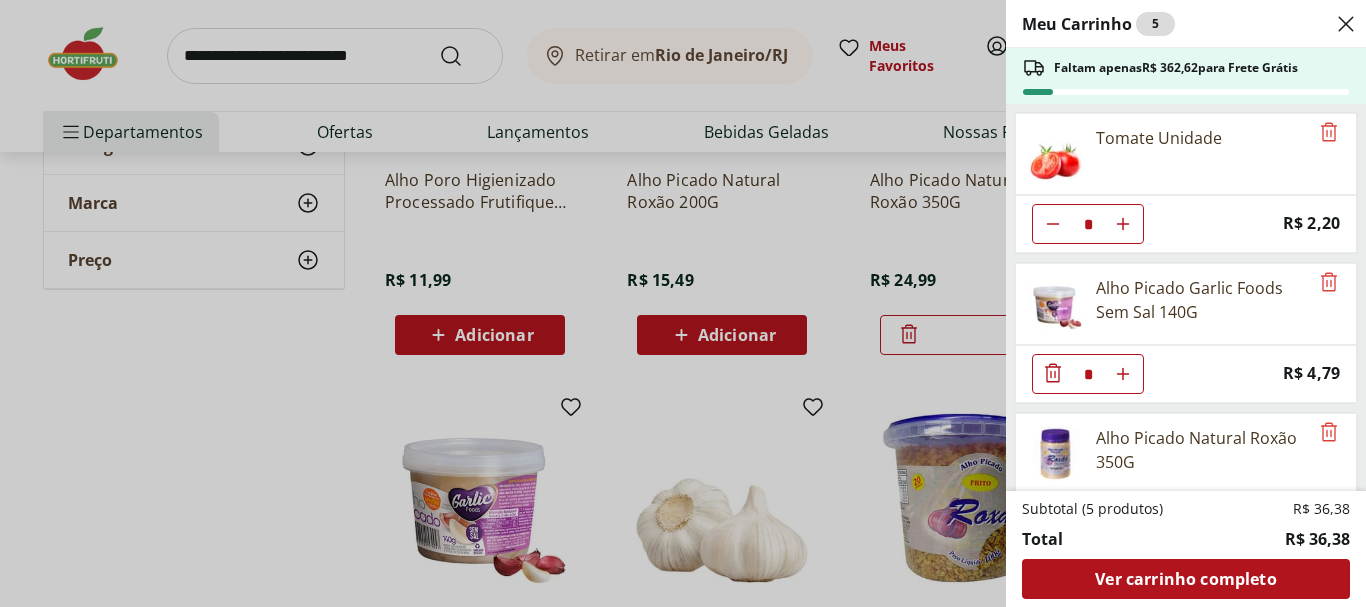 click 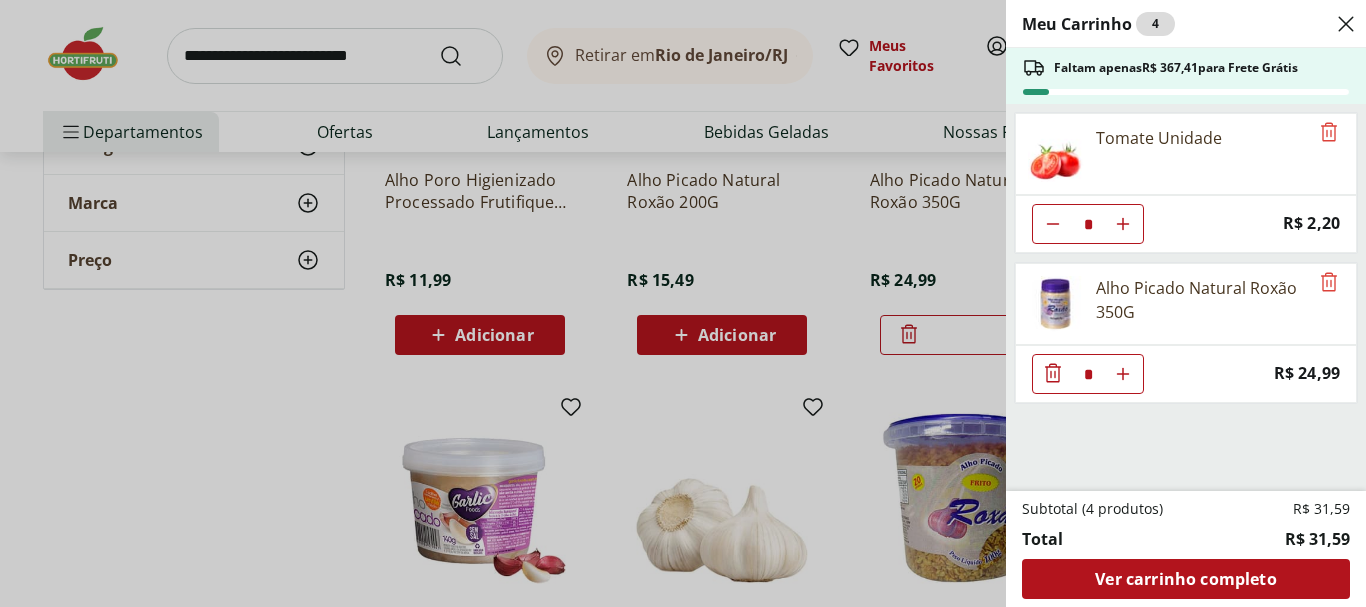 click on "Meu Carrinho 4 Faltam apenas  R$ 367,41  para Frete Grátis Tomate Unidade * Price: R$ 2,20 Alho Picado Natural Roxão 350G * Price: R$ 24,99 Subtotal (4 produtos) R$ 31,59 Total R$ 31,59 Ver carrinho completo" at bounding box center (683, 303) 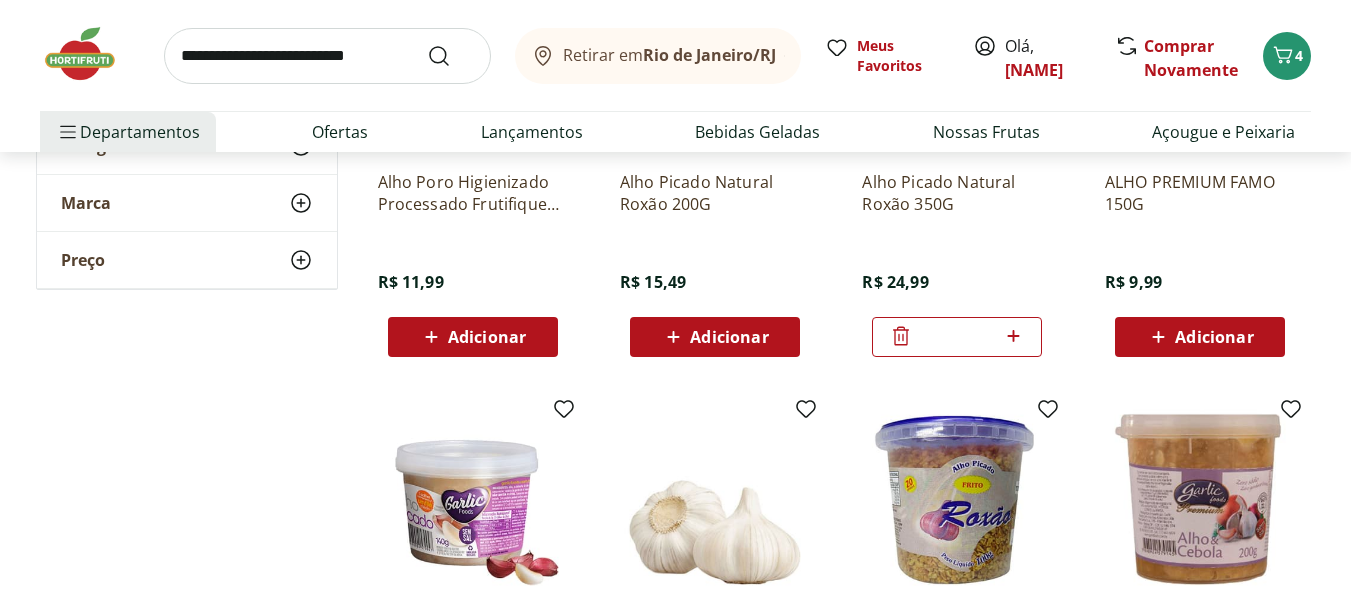 scroll, scrollTop: 700, scrollLeft: 0, axis: vertical 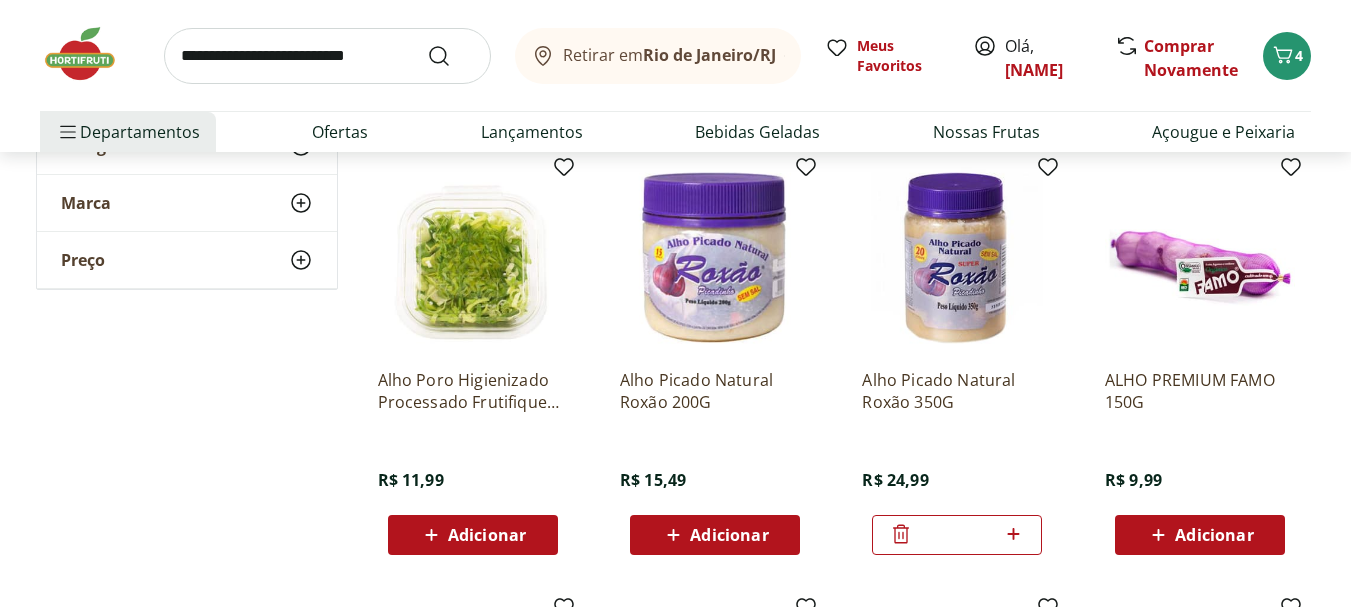 click at bounding box center (957, 258) 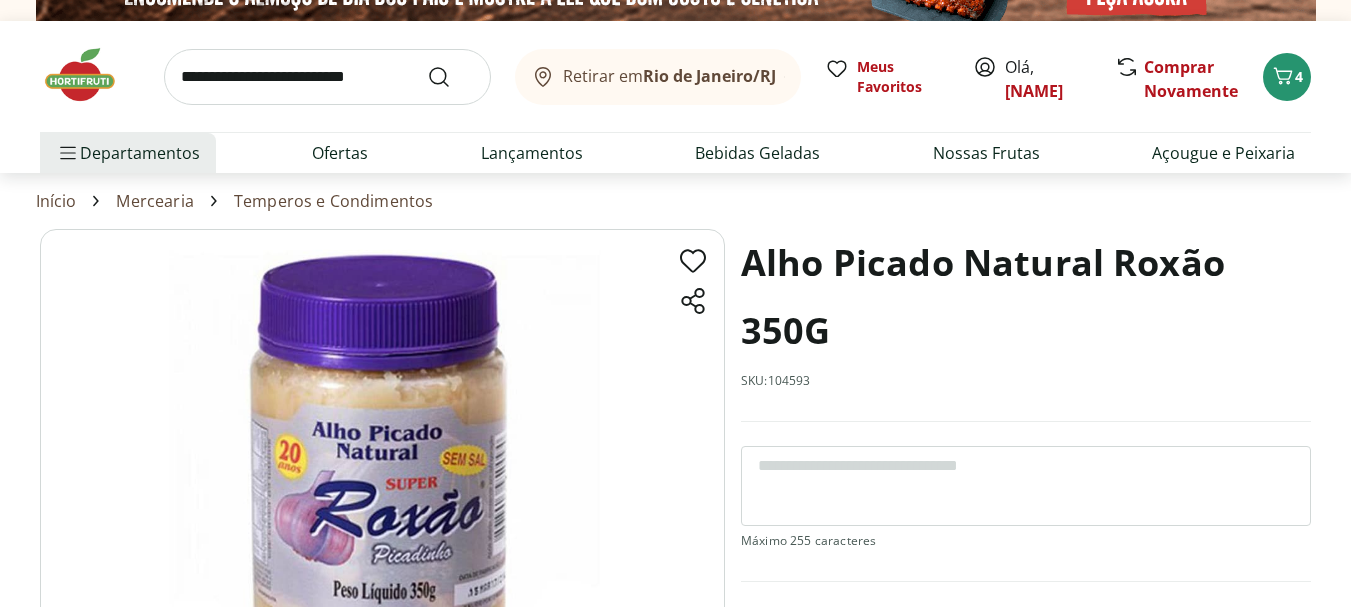 scroll, scrollTop: 0, scrollLeft: 0, axis: both 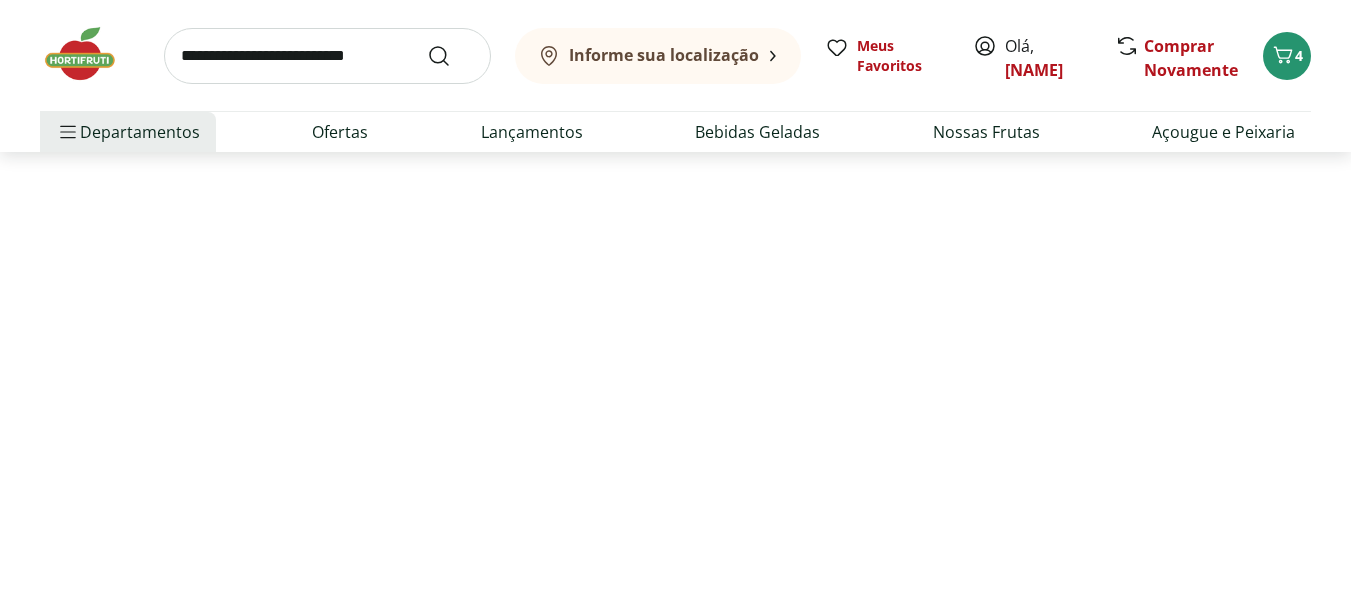 select on "**********" 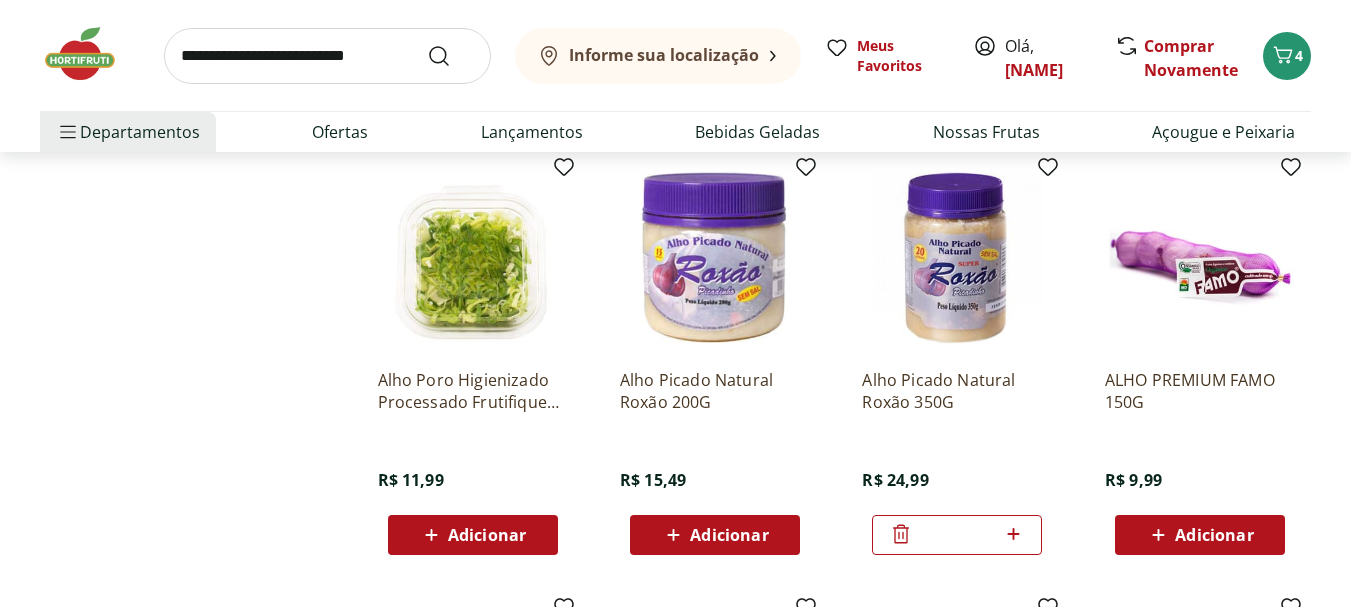 type on "*" 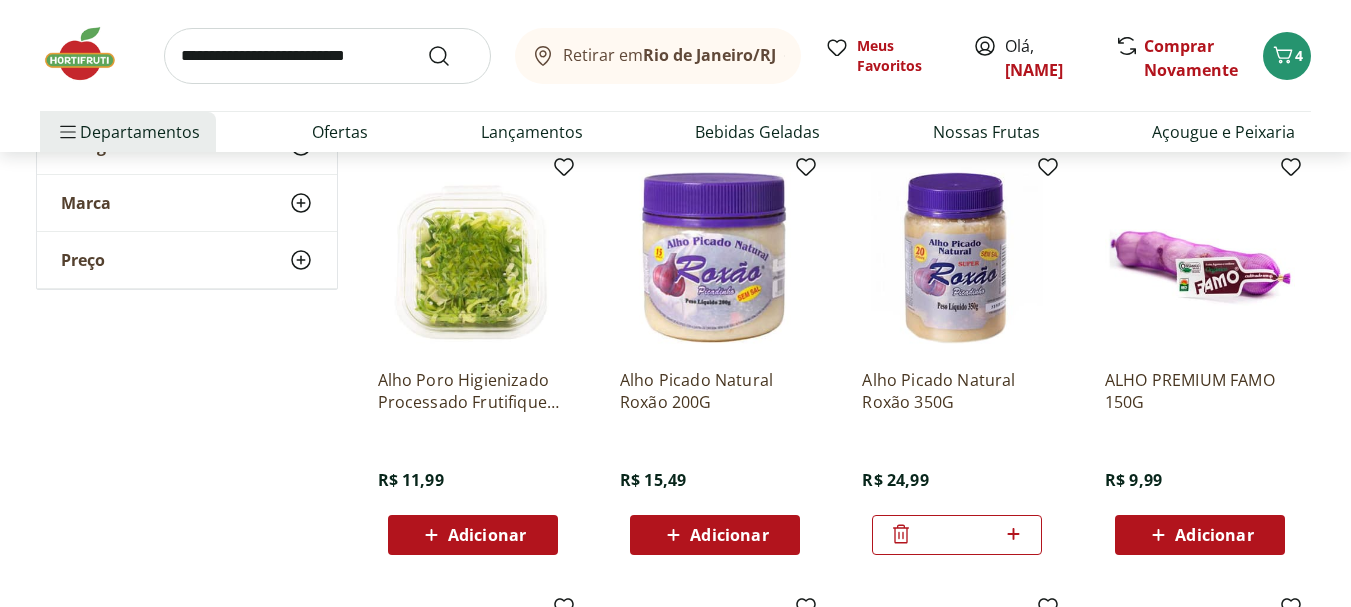 click at bounding box center (715, 258) 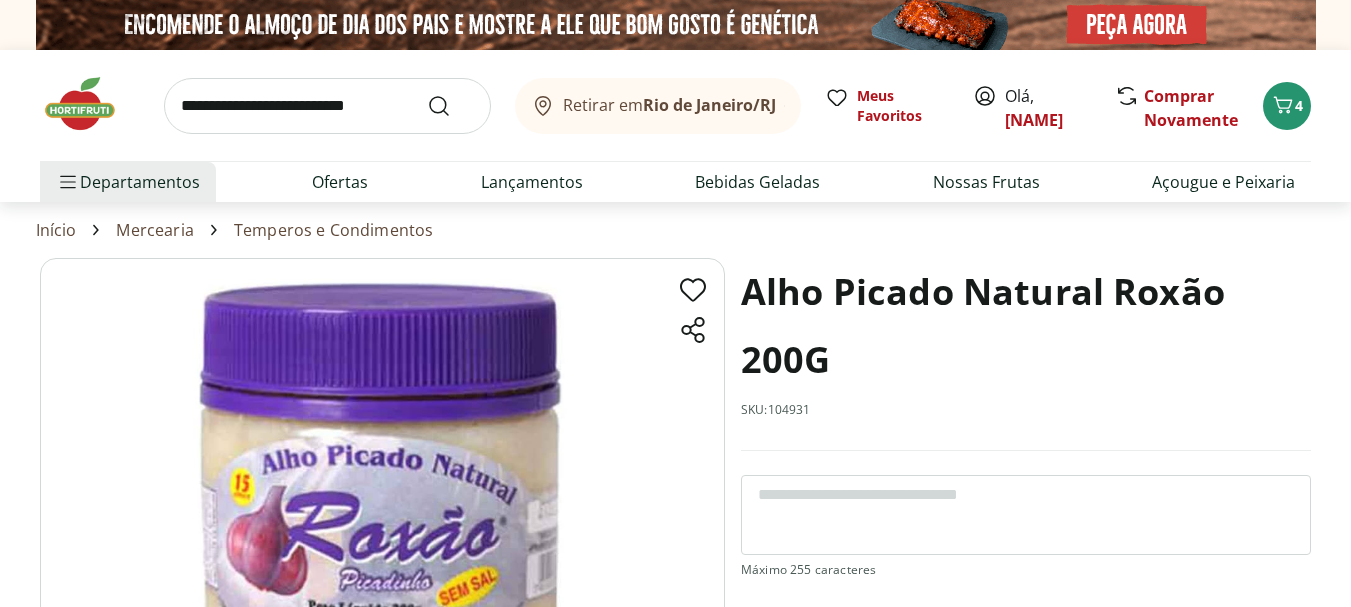 scroll, scrollTop: 100, scrollLeft: 0, axis: vertical 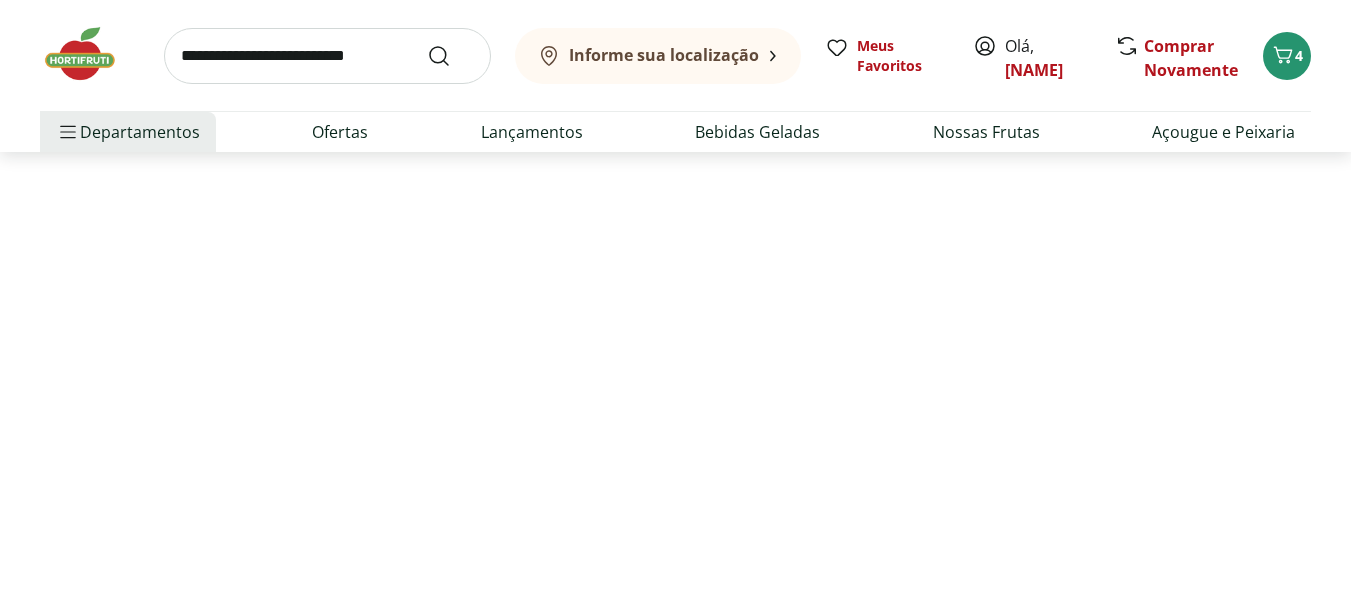 select on "**********" 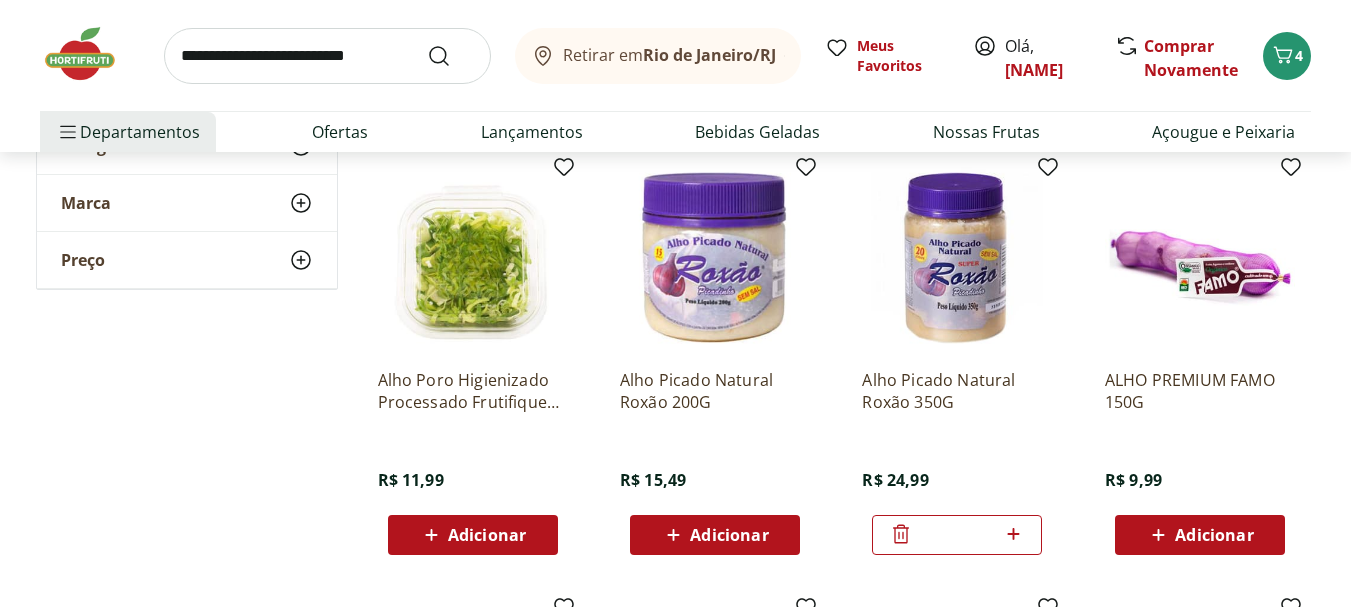 click at bounding box center (957, 258) 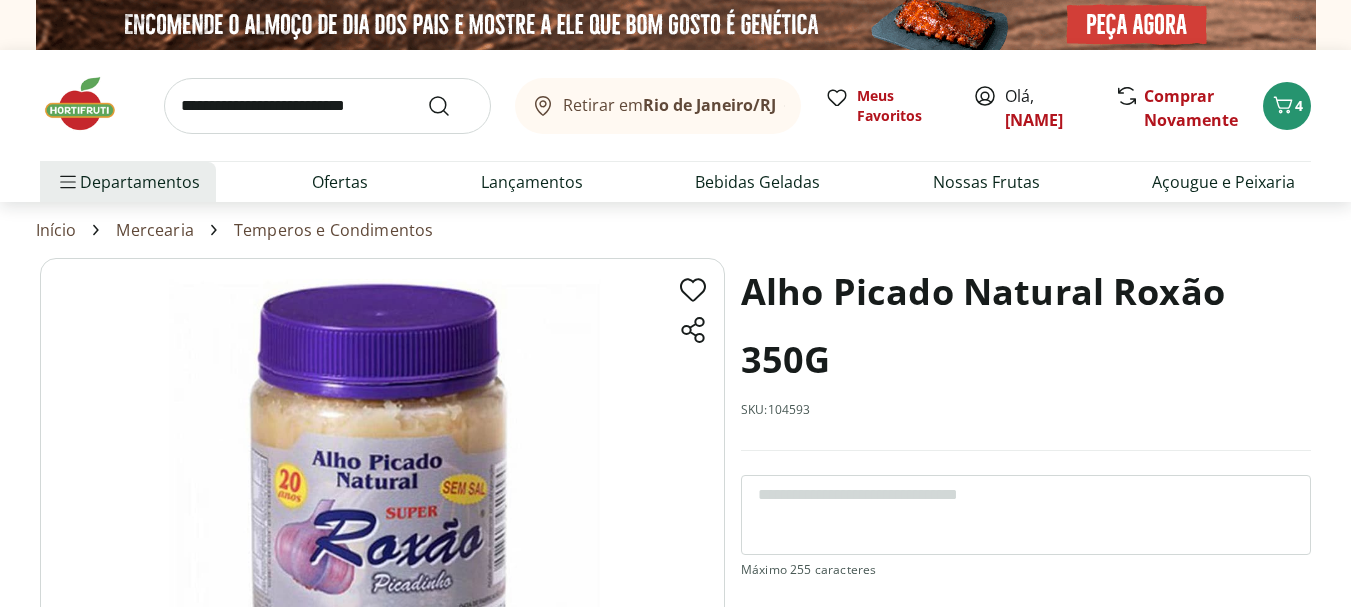 scroll, scrollTop: 200, scrollLeft: 0, axis: vertical 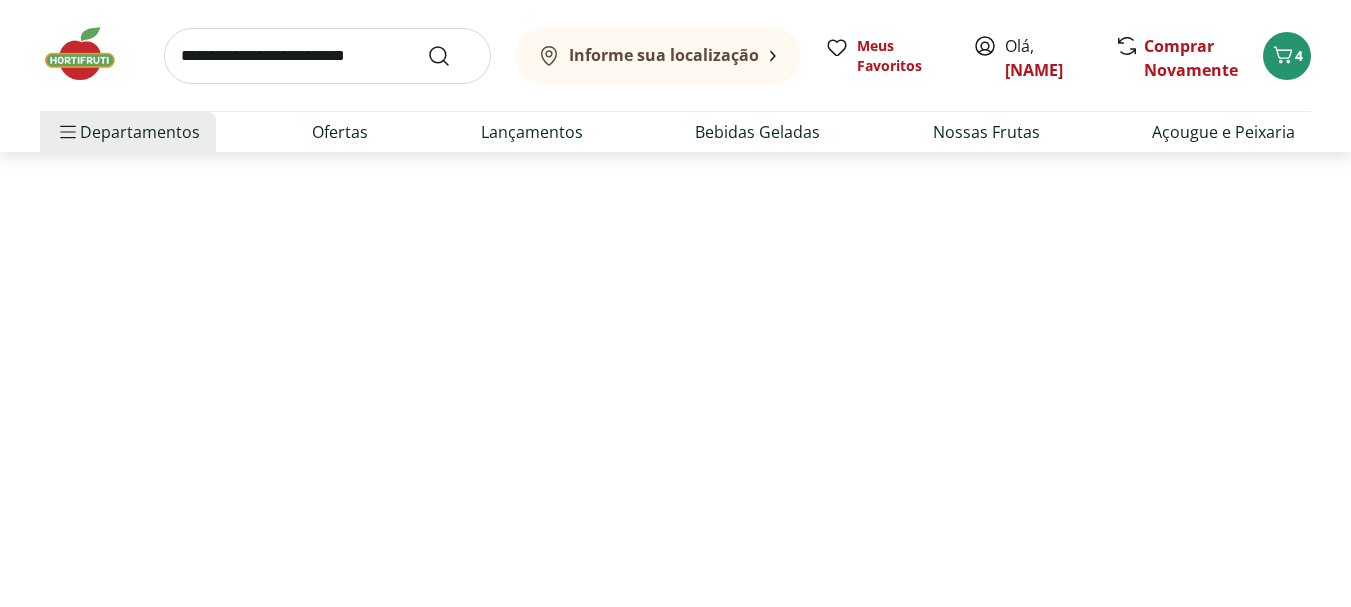 select on "**********" 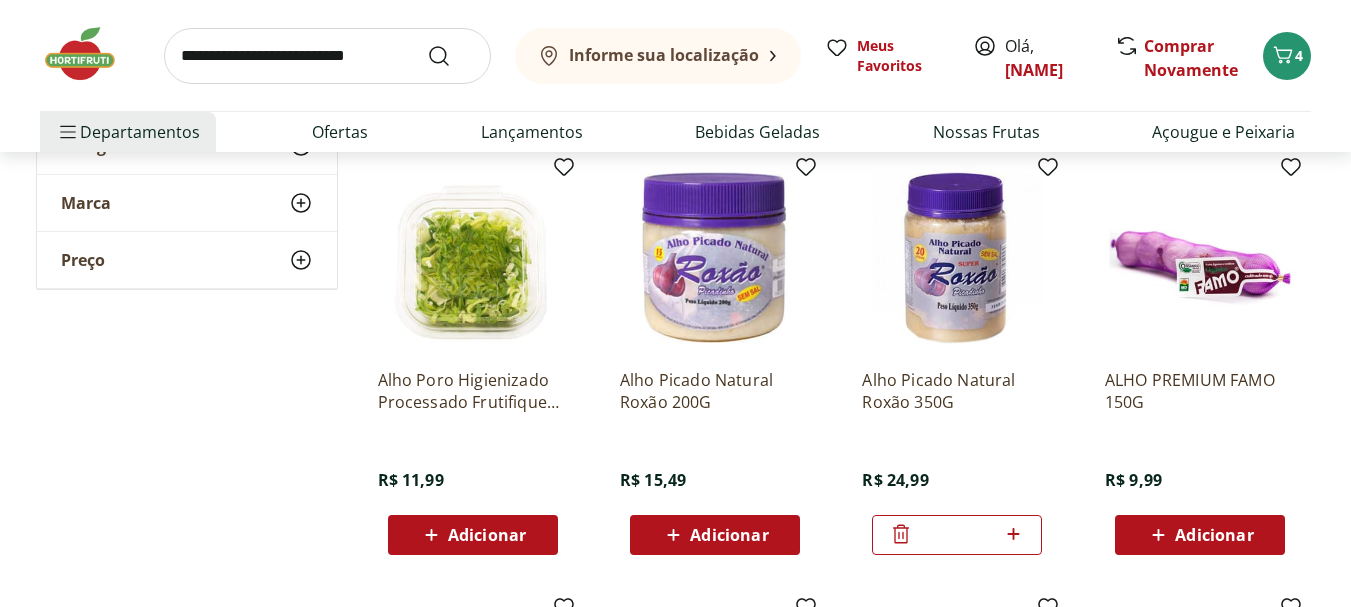 type on "*" 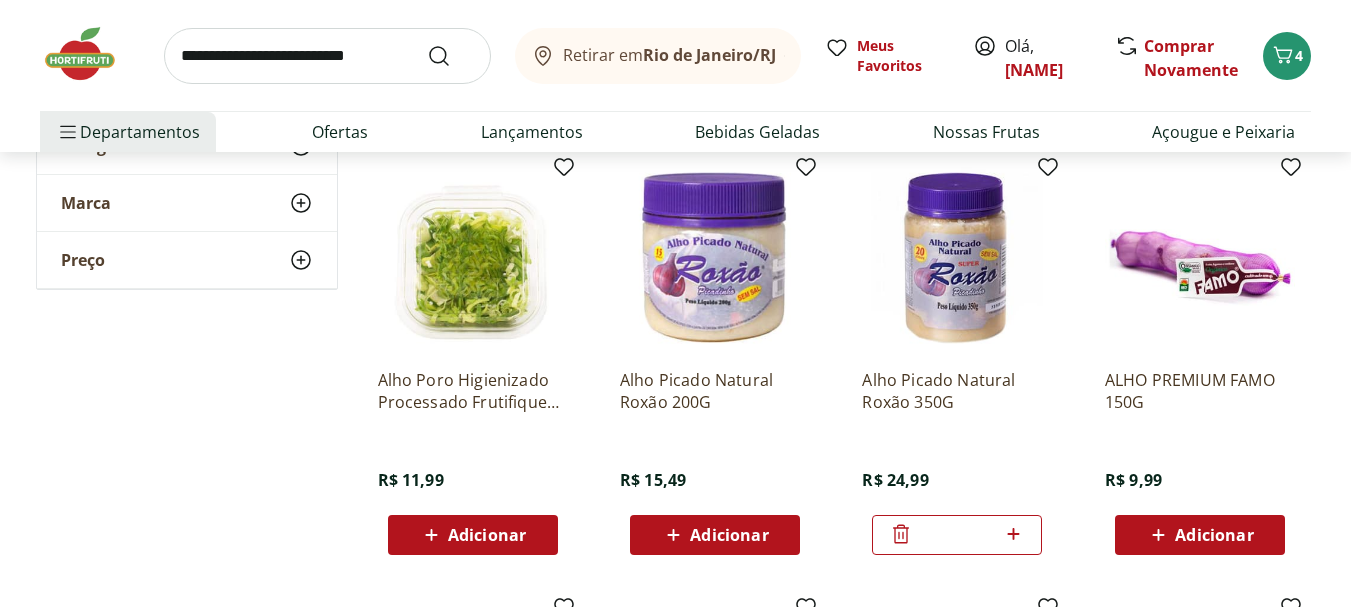 drag, startPoint x: 712, startPoint y: 531, endPoint x: 810, endPoint y: 429, distance: 141.44963 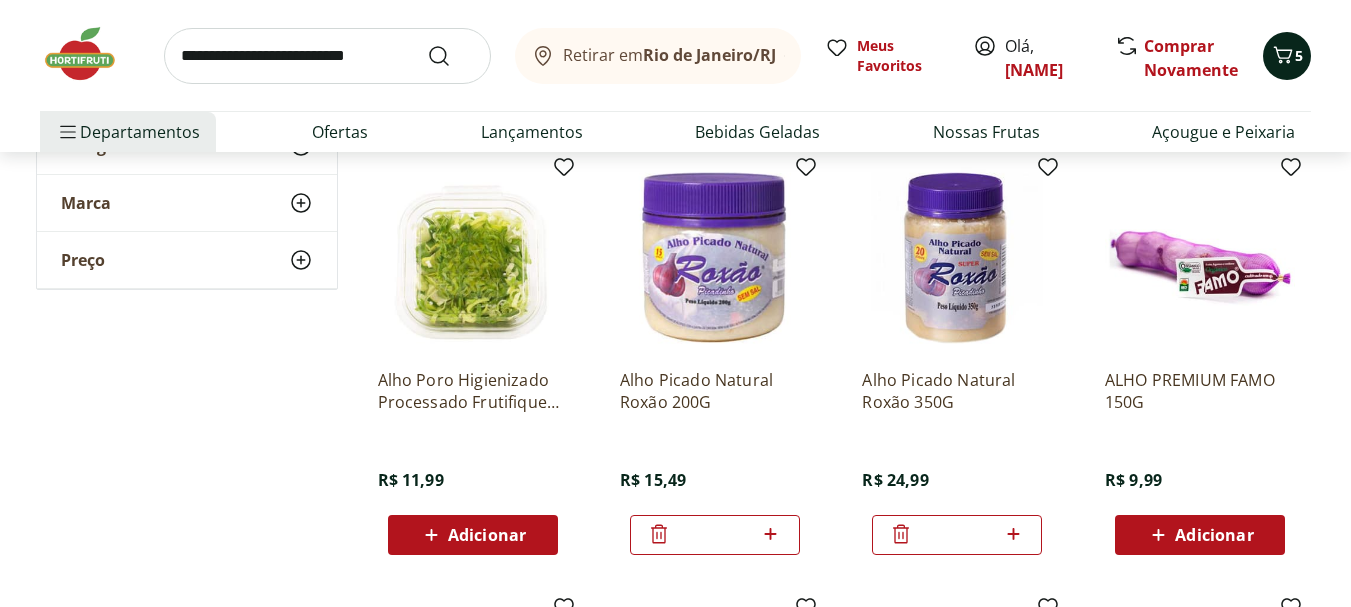click on "5" at bounding box center (1299, 55) 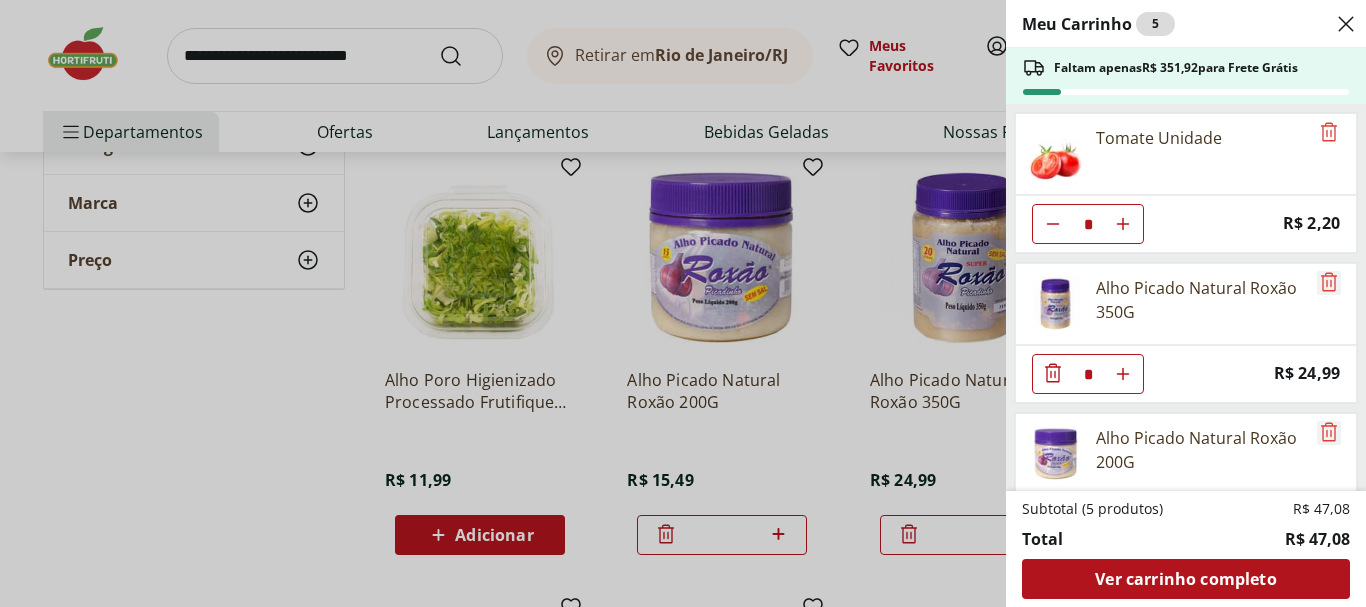 click 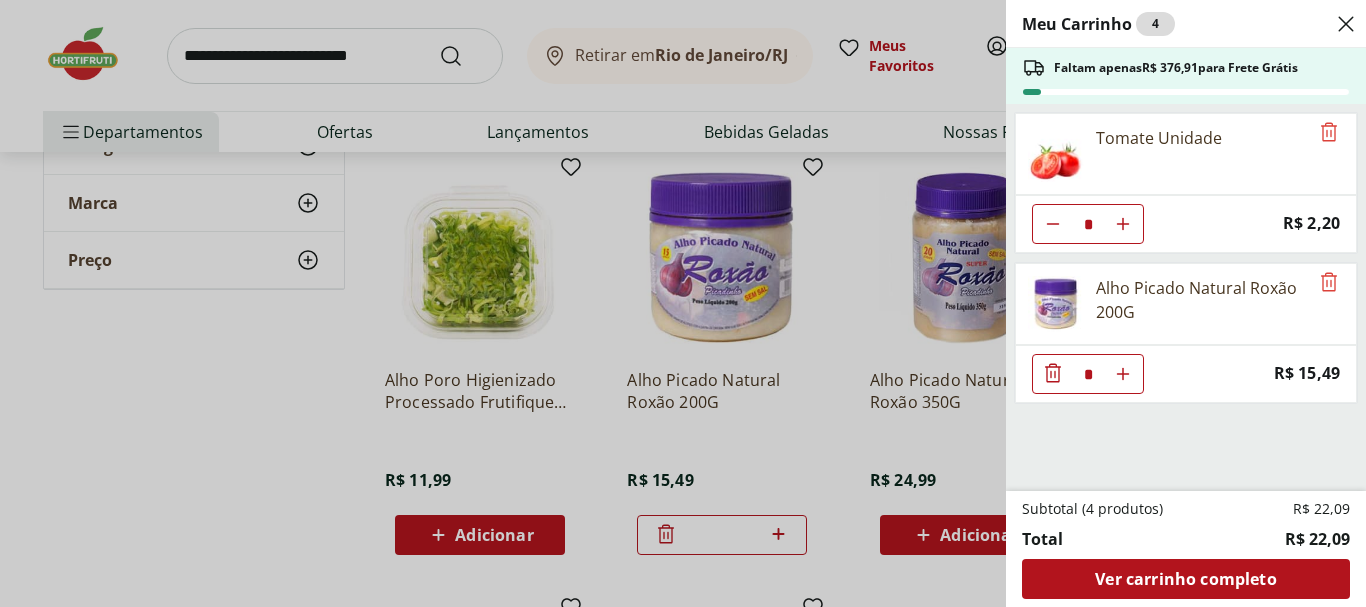 click on "Meu Carrinho 4 Faltam apenas  R$ 376,91  para Frete Grátis Tomate Unidade * Price: R$ 2,20 Alho Picado Natural Roxão 200G * Price: R$ 15,49 Subtotal (4 produtos) R$ 22,09 Total R$ 22,09 Ver carrinho completo" at bounding box center (683, 303) 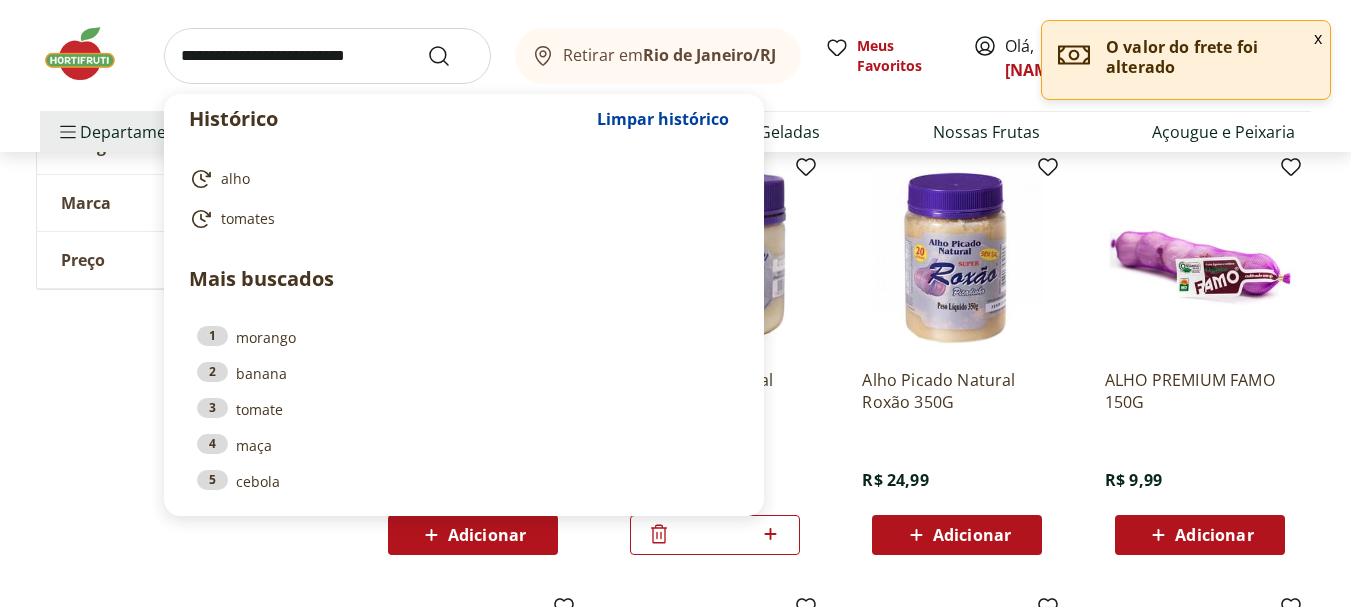 click at bounding box center [327, 56] 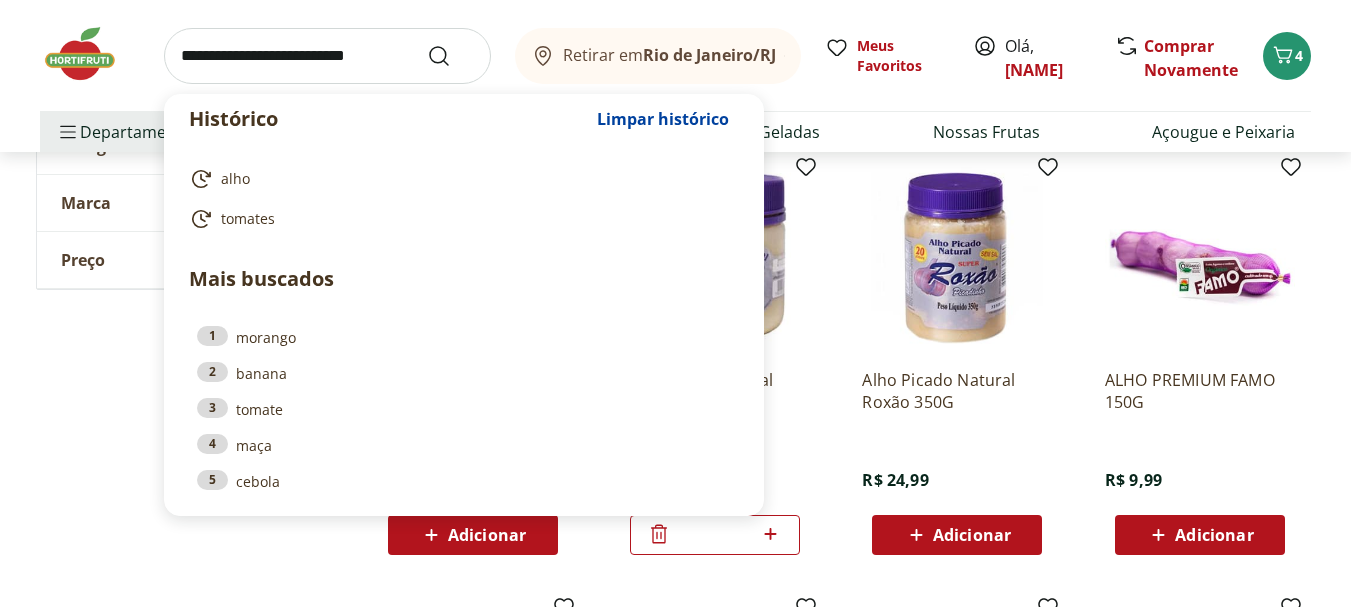 click on "**********" at bounding box center [676, 389] 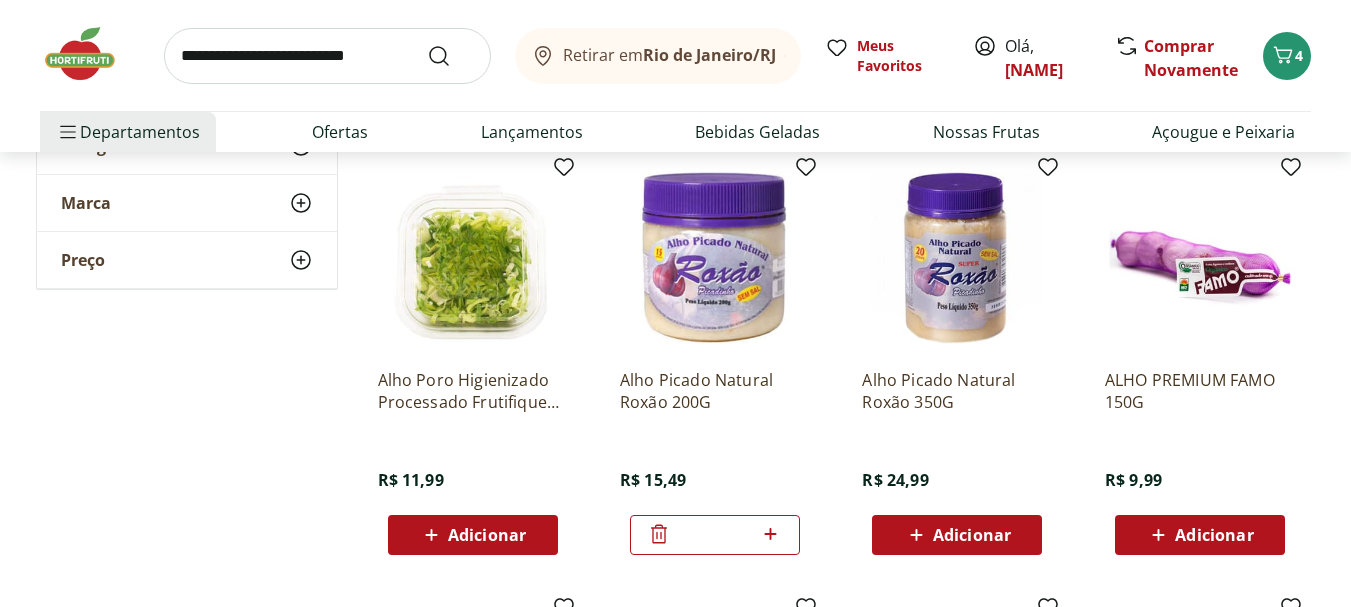 click at bounding box center (473, 258) 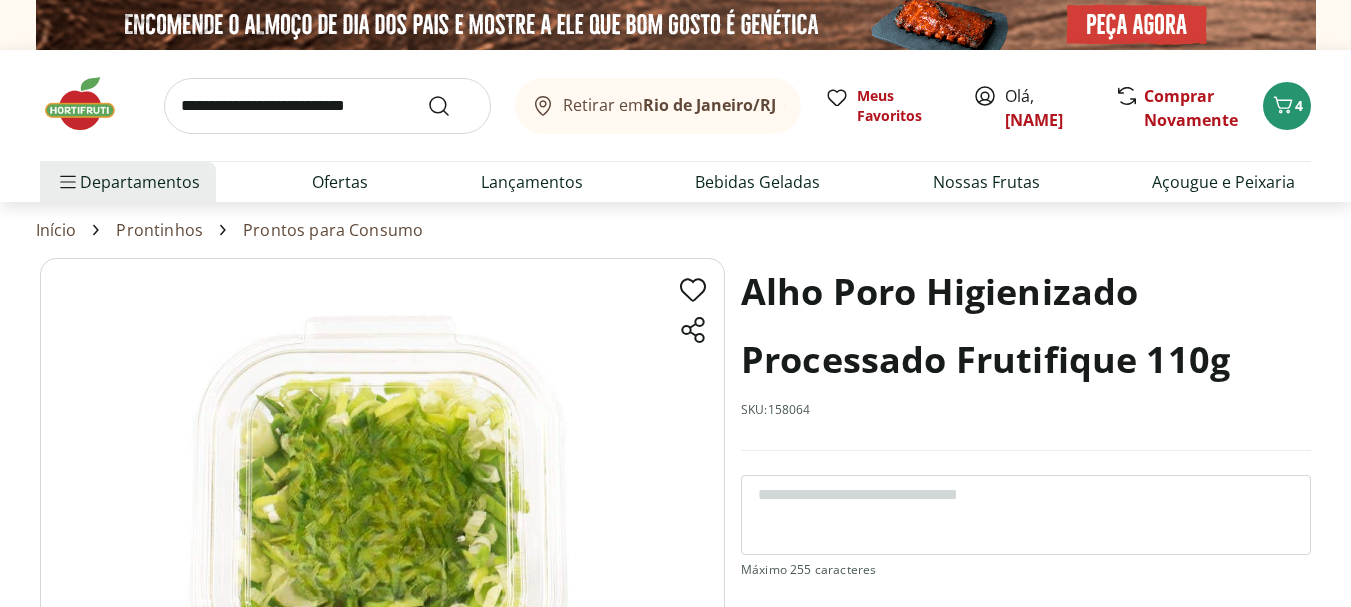 scroll, scrollTop: 300, scrollLeft: 0, axis: vertical 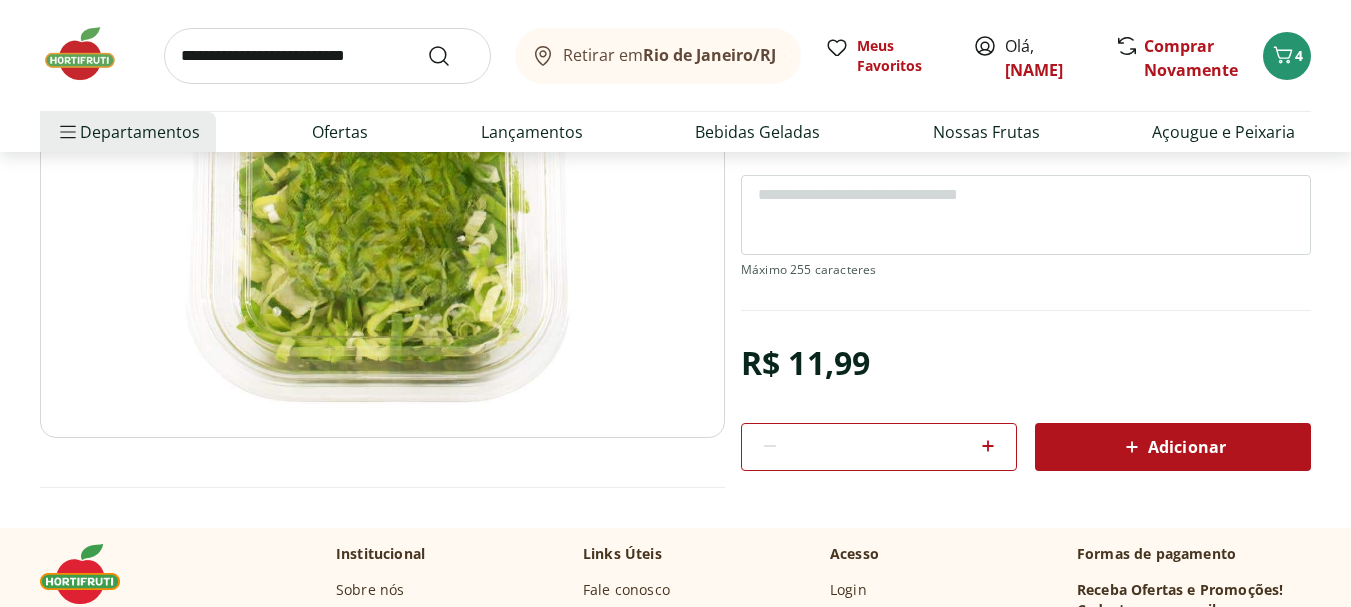 click on "Adicionar" at bounding box center [1173, 447] 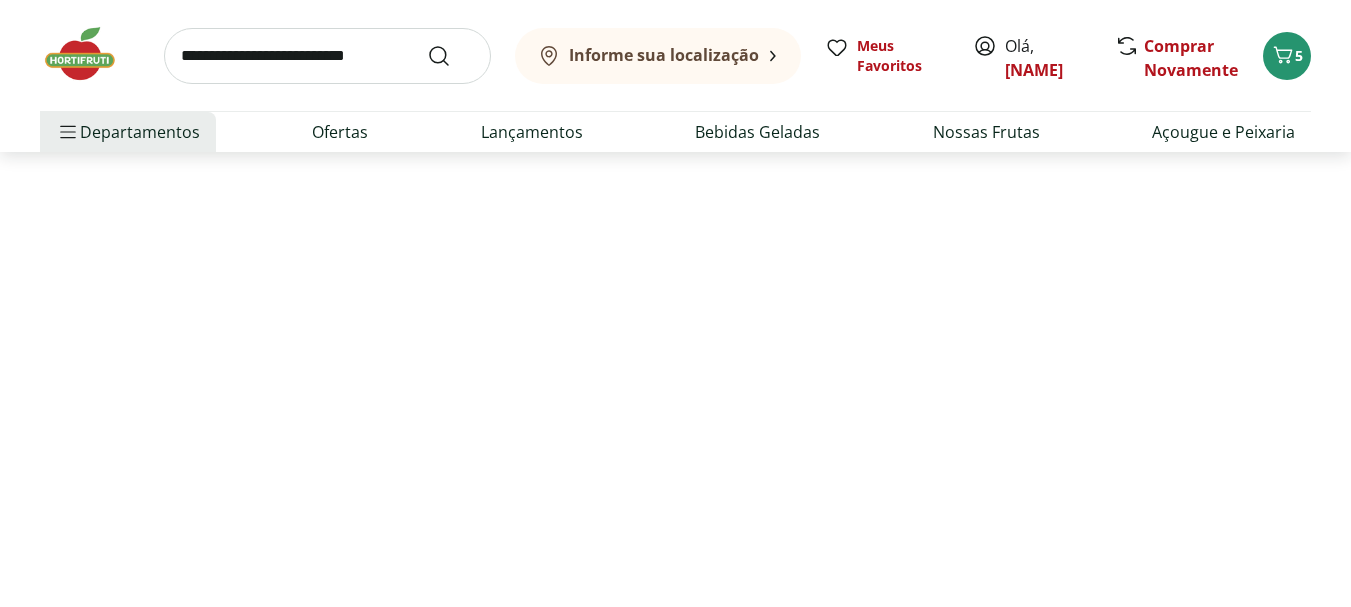 scroll, scrollTop: 700, scrollLeft: 0, axis: vertical 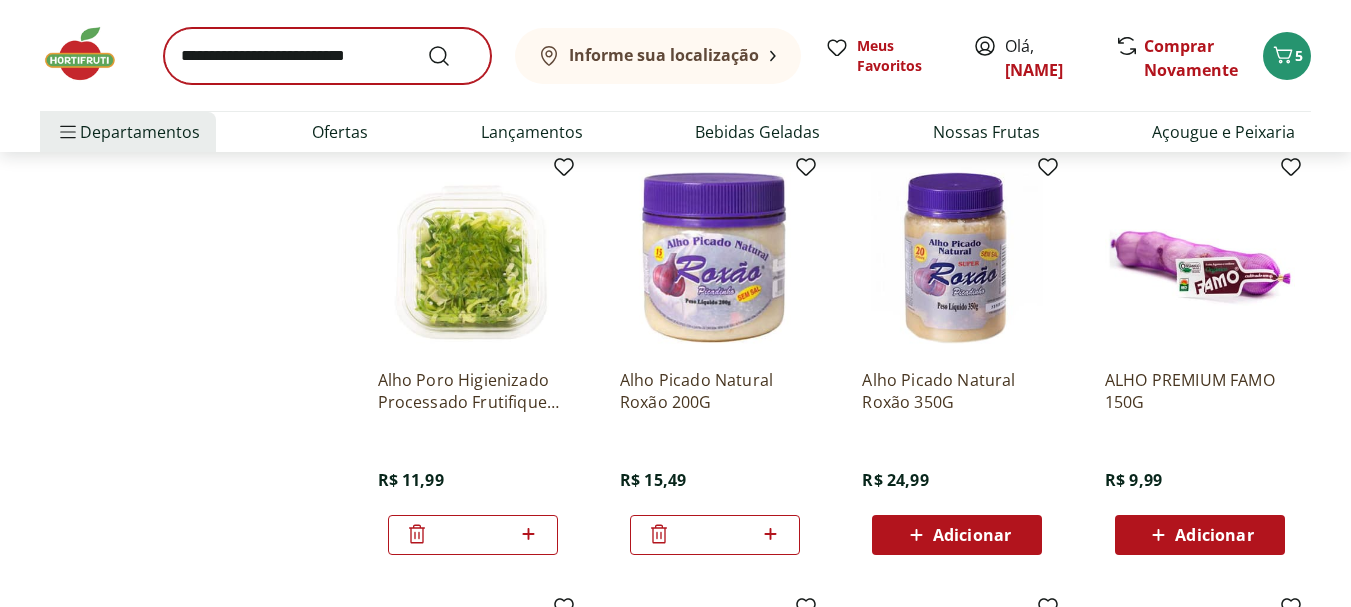 type on "*" 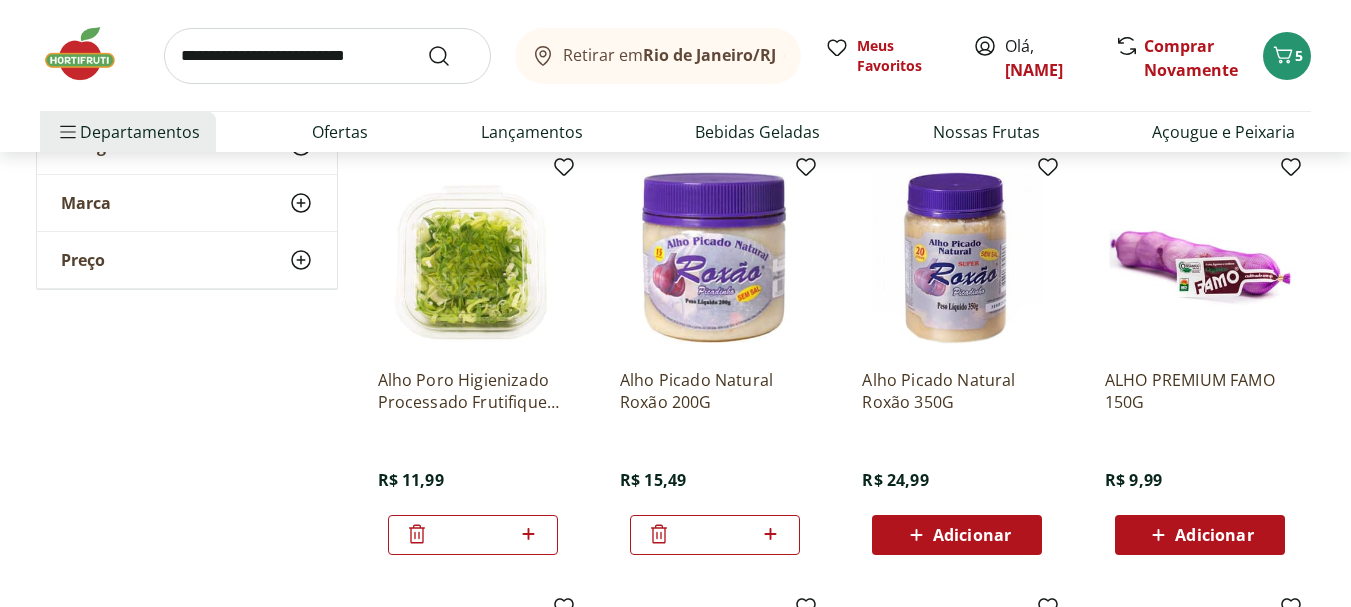 click at bounding box center [327, 56] 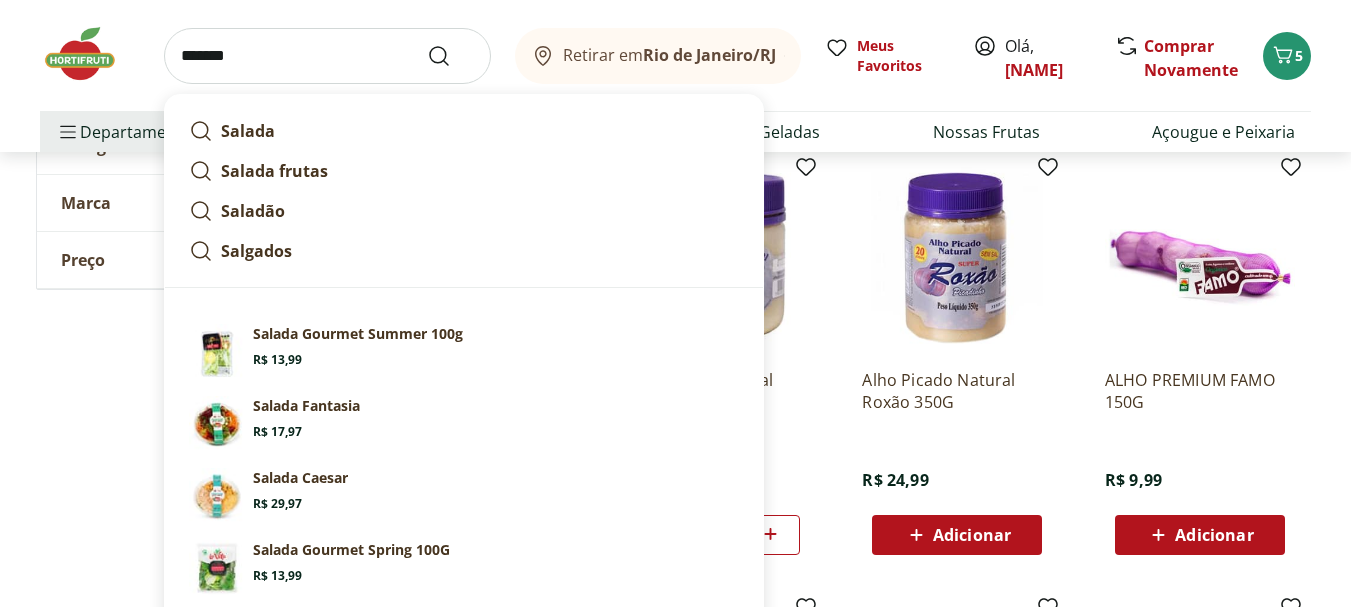 type on "*******" 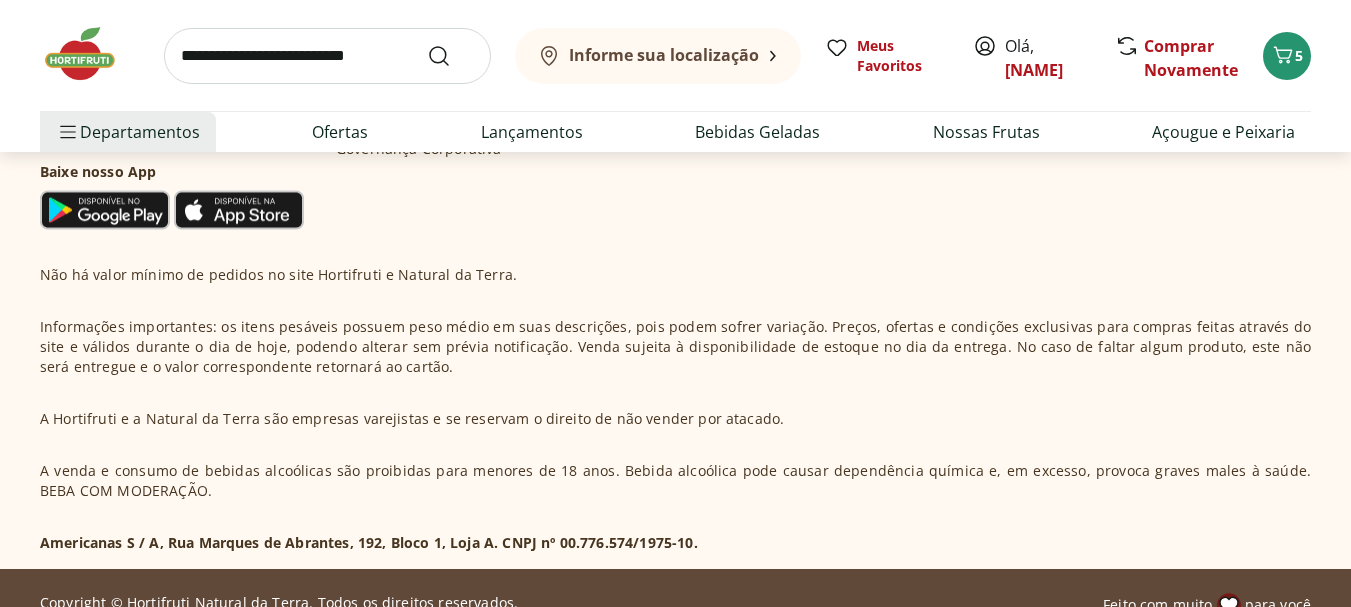 scroll, scrollTop: 0, scrollLeft: 0, axis: both 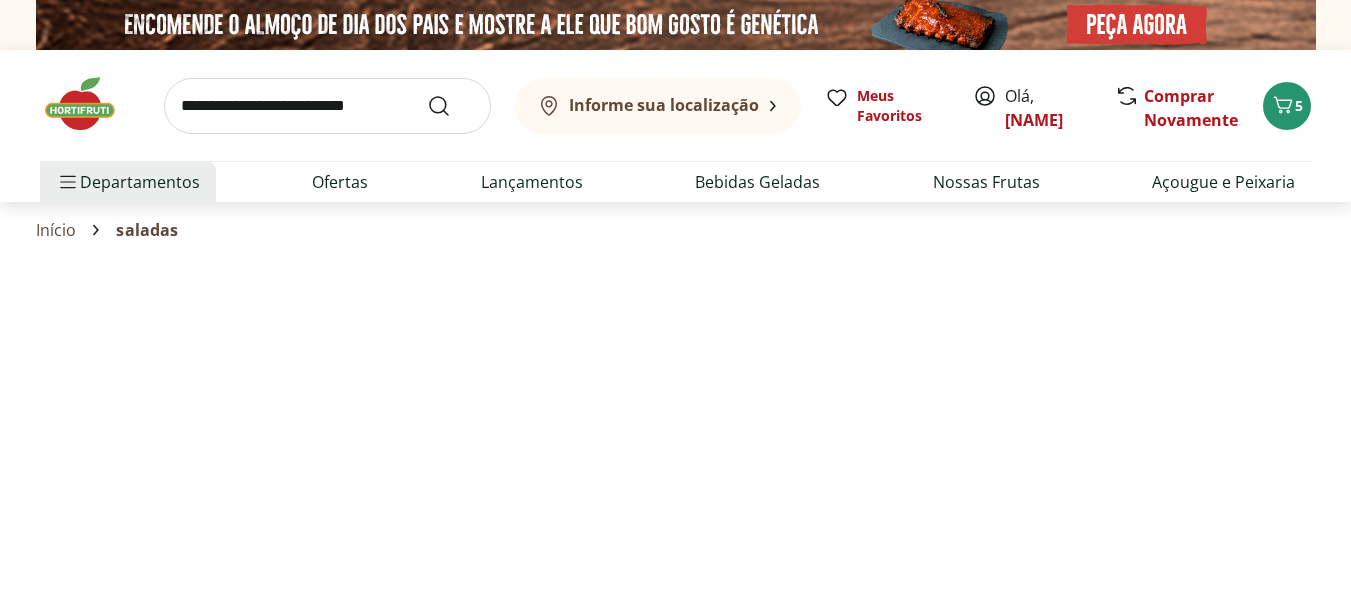 select on "**********" 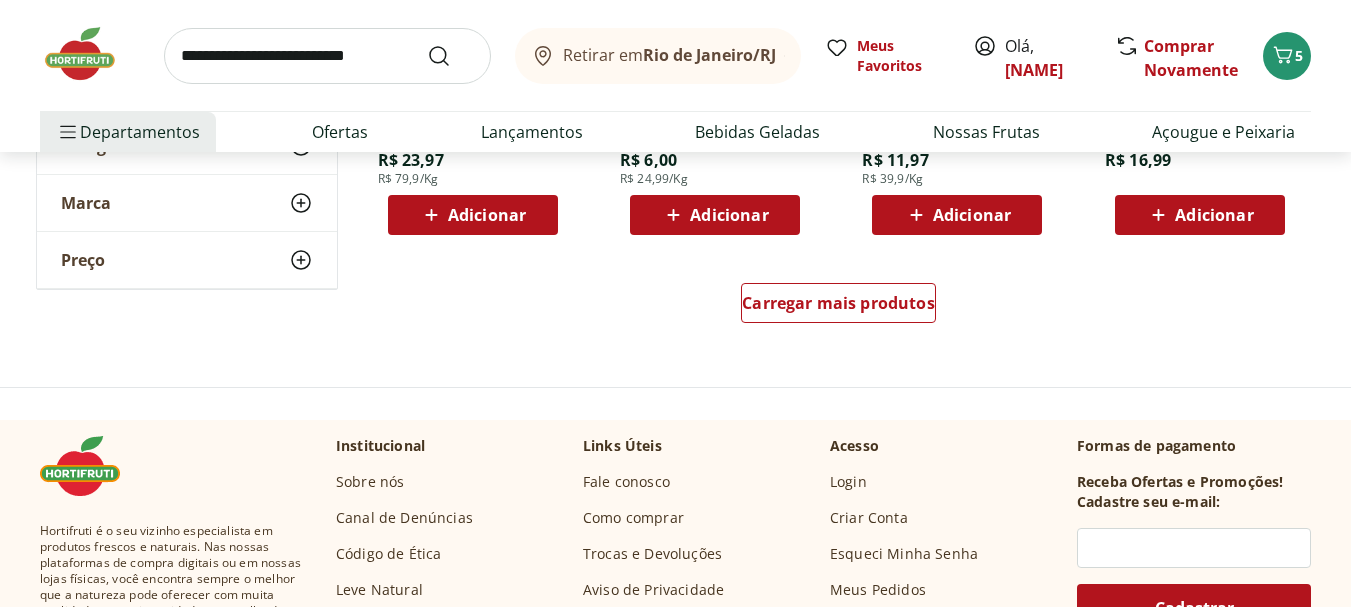 scroll, scrollTop: 1500, scrollLeft: 0, axis: vertical 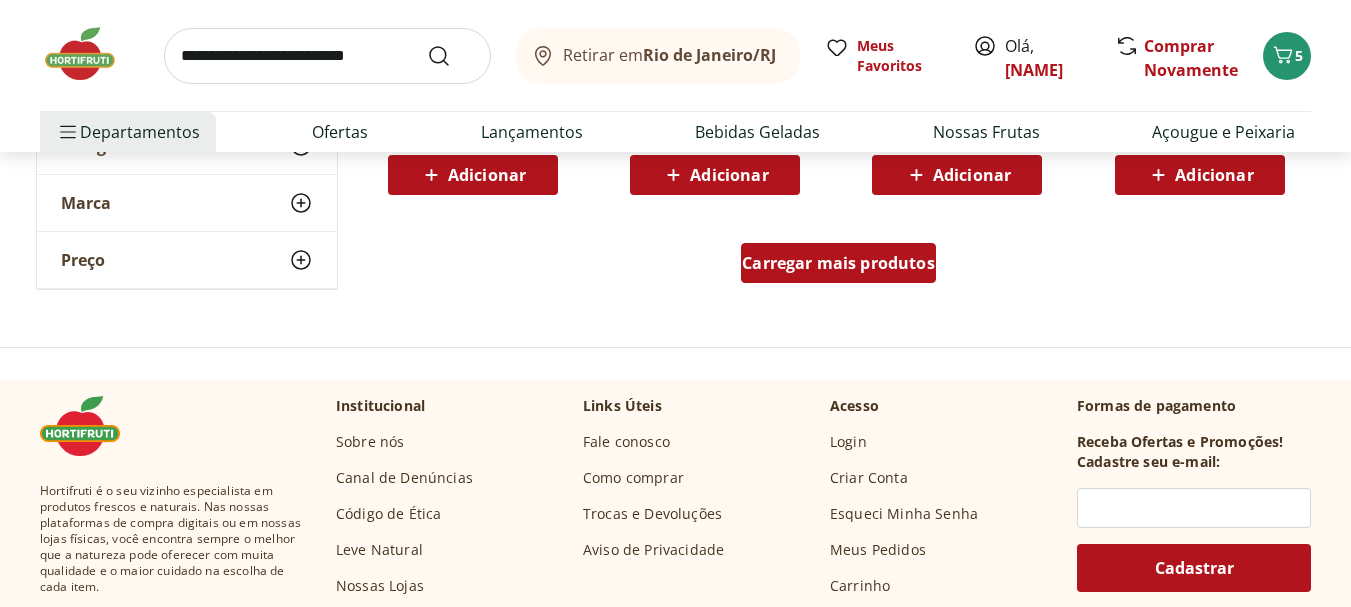 click on "Carregar mais produtos" at bounding box center [838, 263] 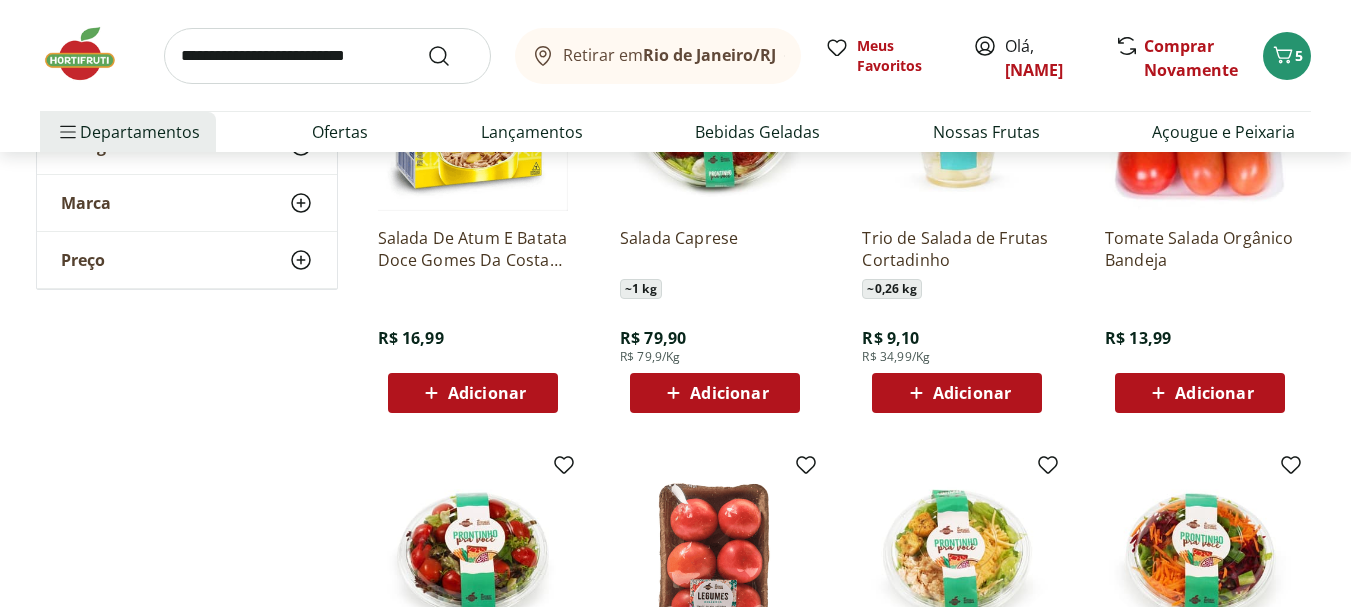 scroll, scrollTop: 1900, scrollLeft: 0, axis: vertical 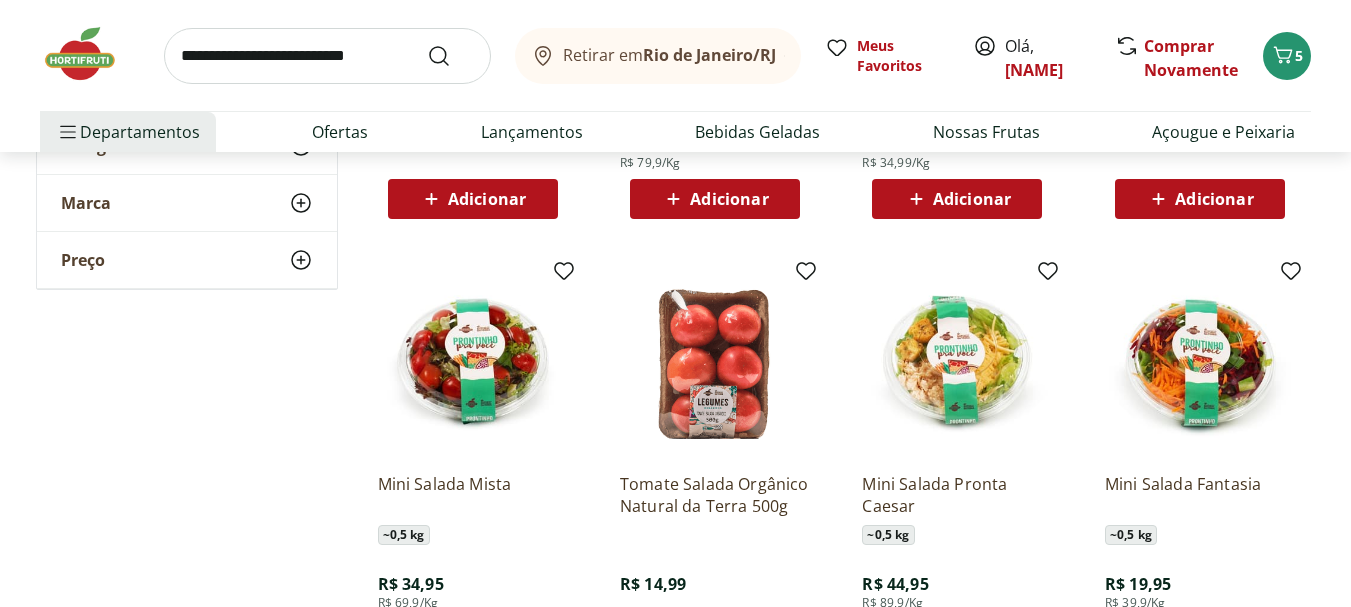 click at bounding box center (1200, 362) 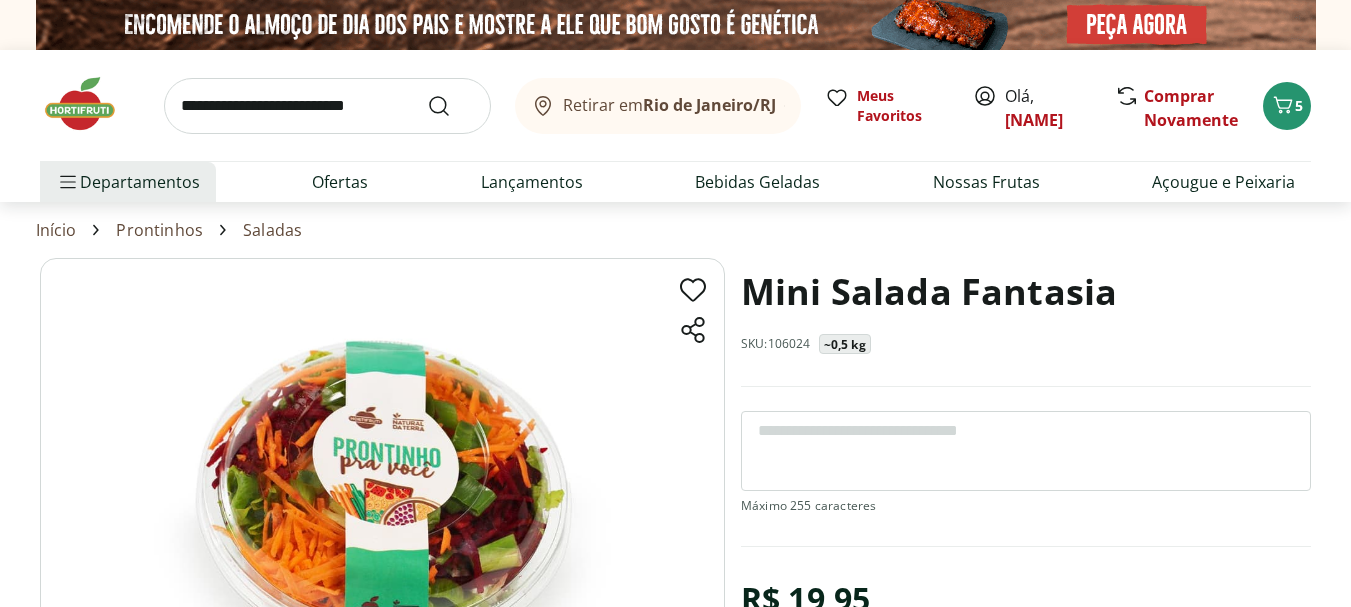 scroll, scrollTop: 300, scrollLeft: 0, axis: vertical 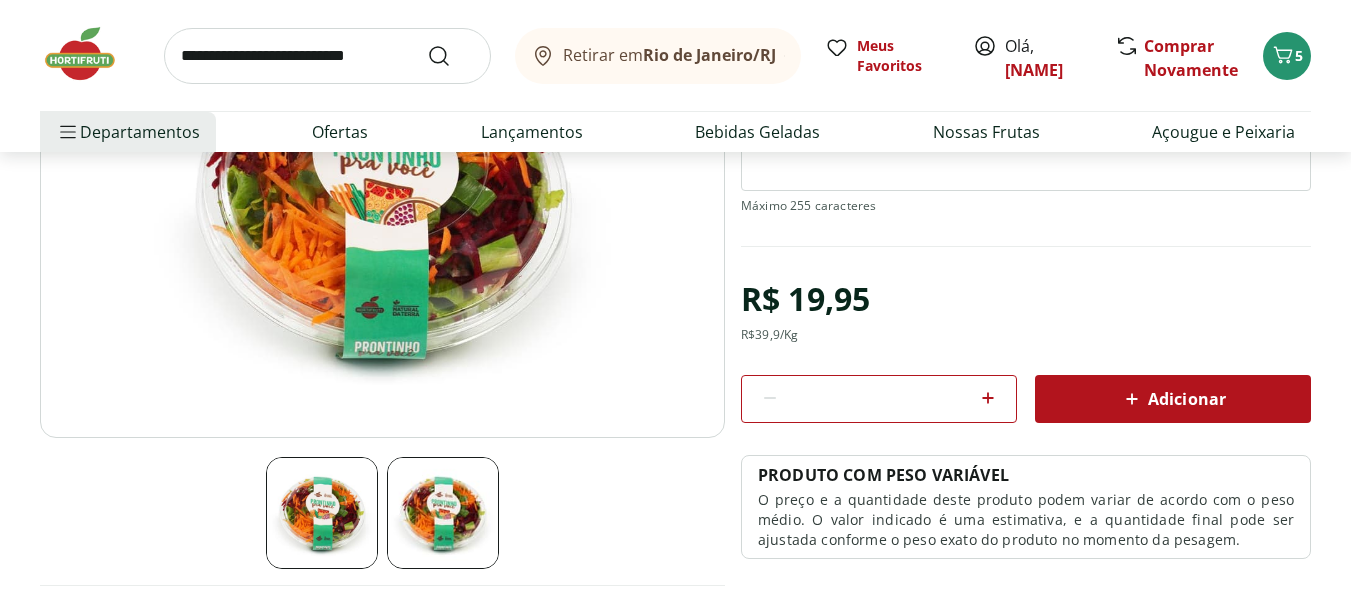 click on "Adicionar" at bounding box center [1173, 399] 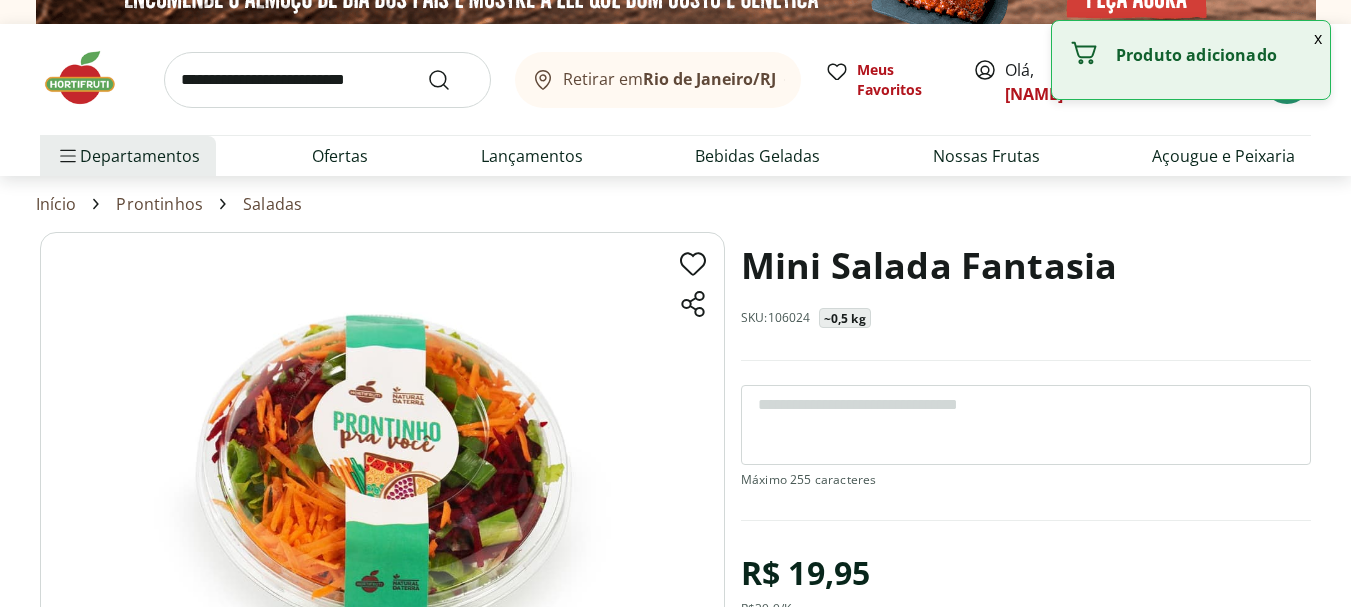 scroll, scrollTop: 0, scrollLeft: 0, axis: both 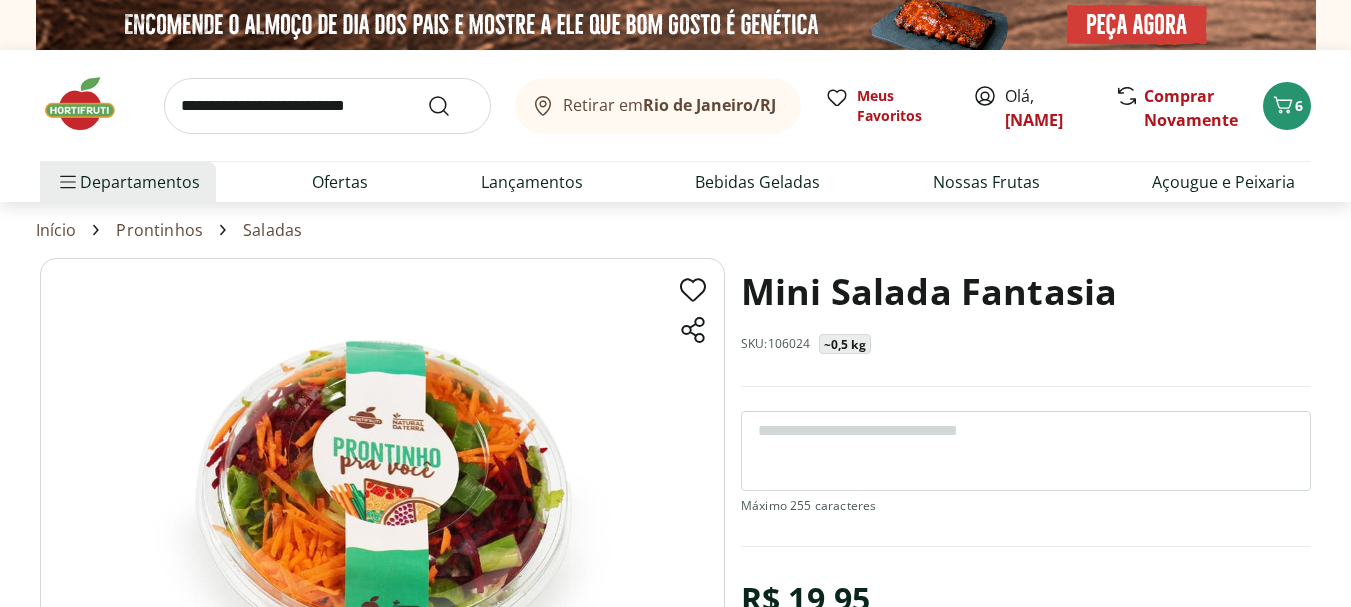 click at bounding box center (327, 106) 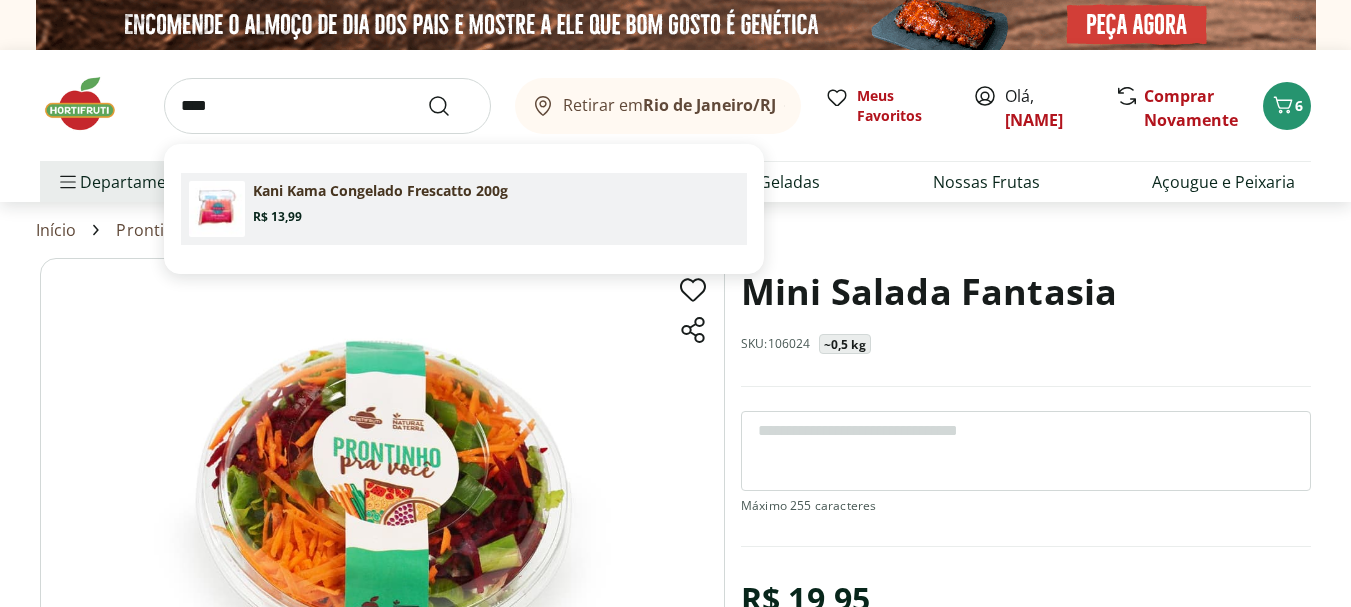 click on "Kani Kama Congelado Frescatto 200g Price: R$ 13,99" at bounding box center [496, 203] 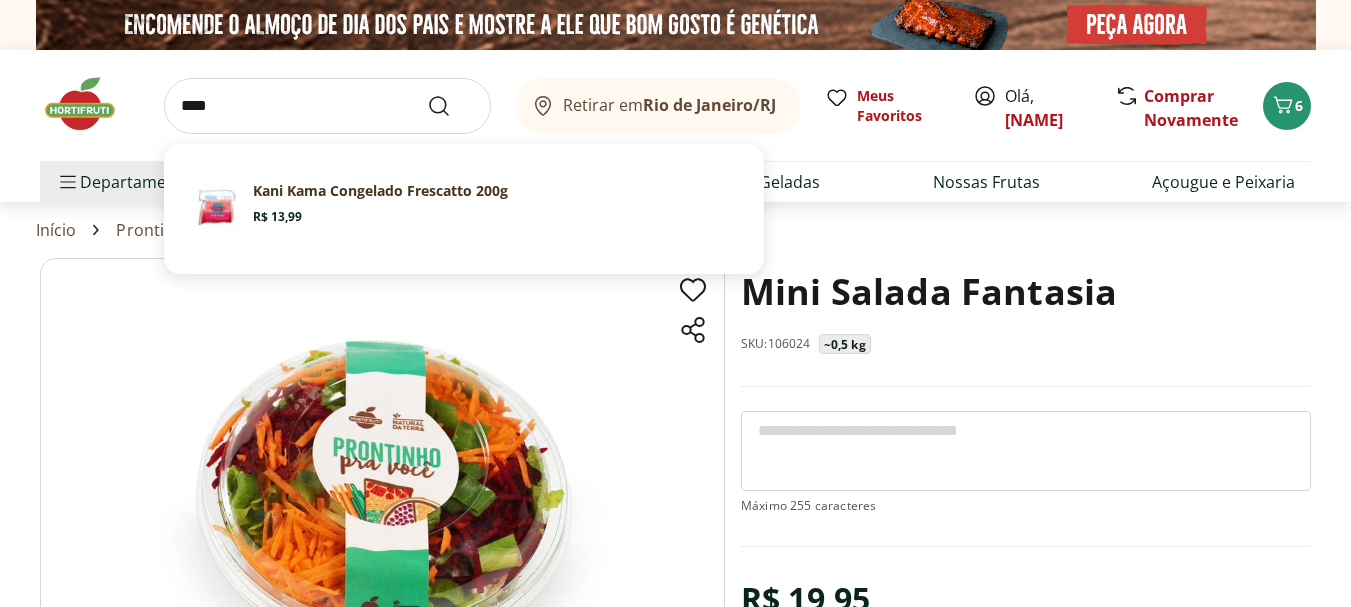 type on "**********" 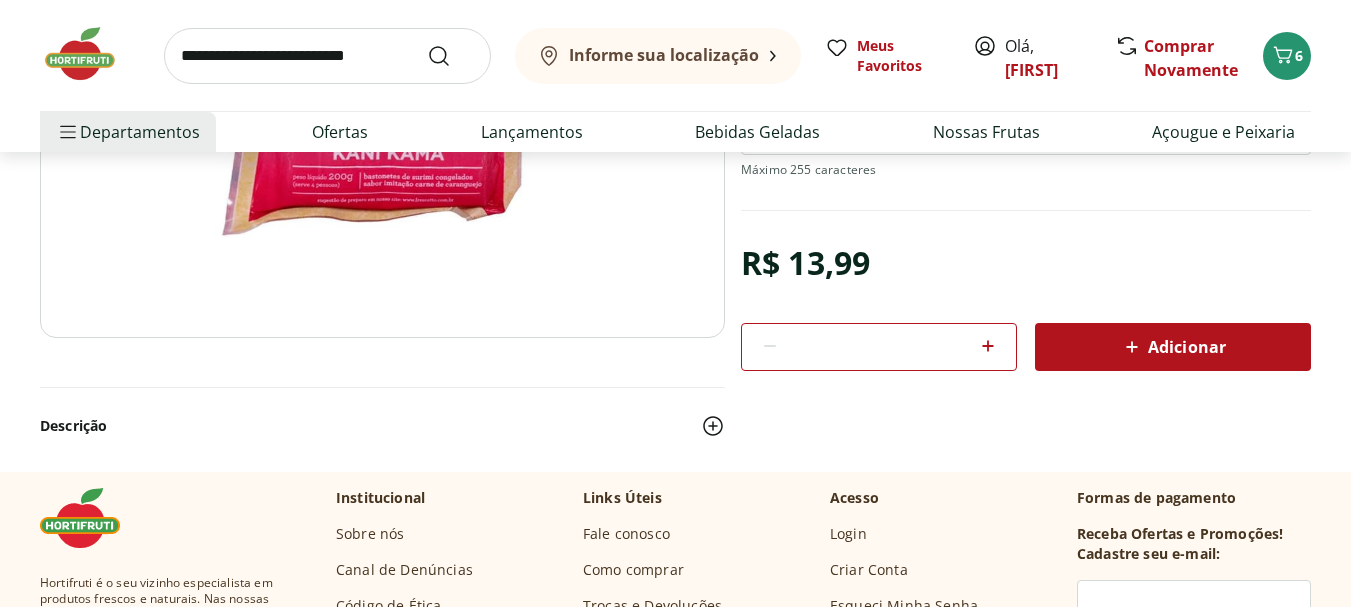 scroll, scrollTop: 400, scrollLeft: 0, axis: vertical 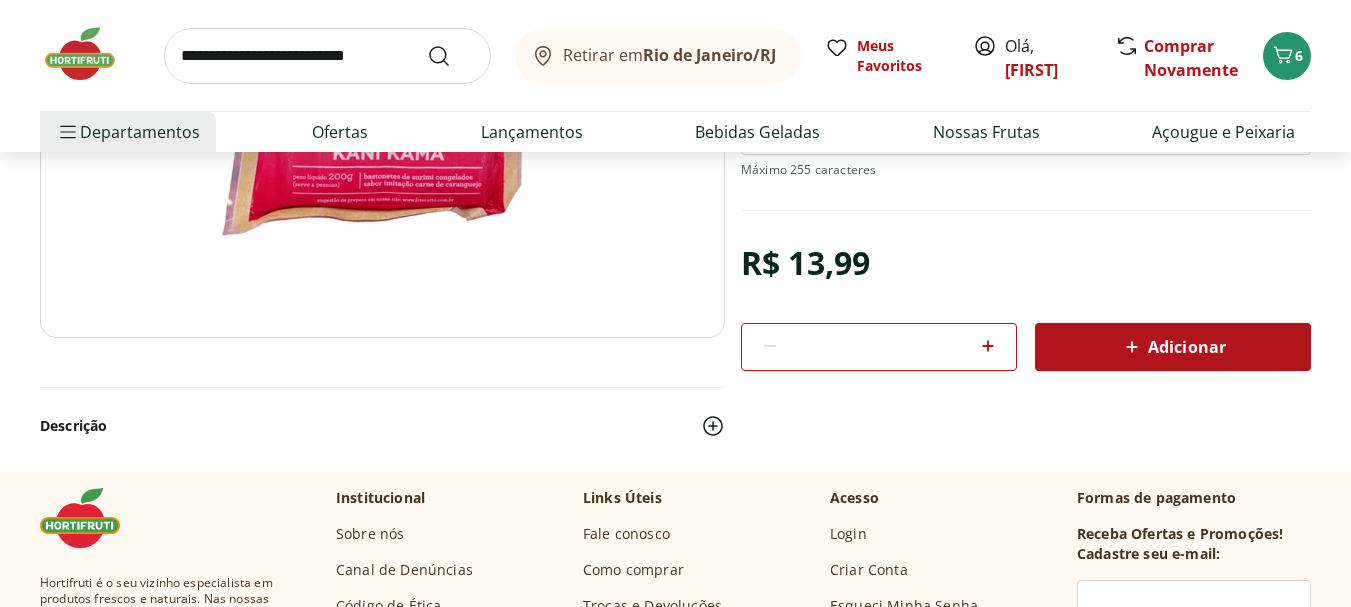 click 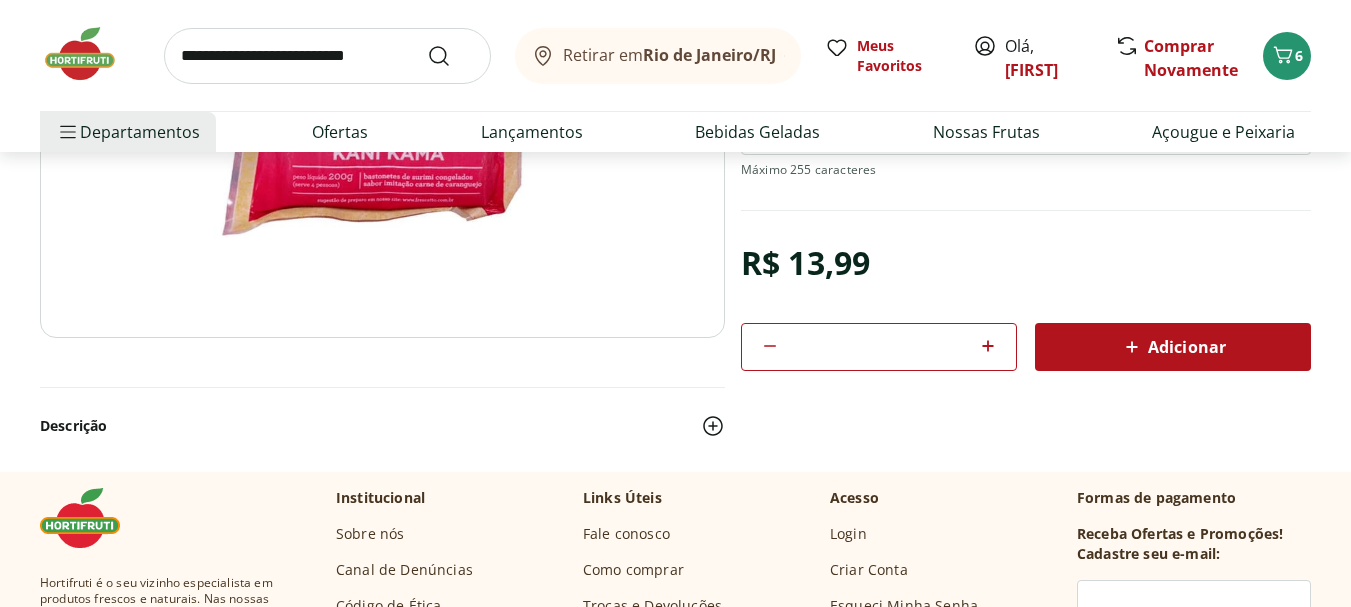click 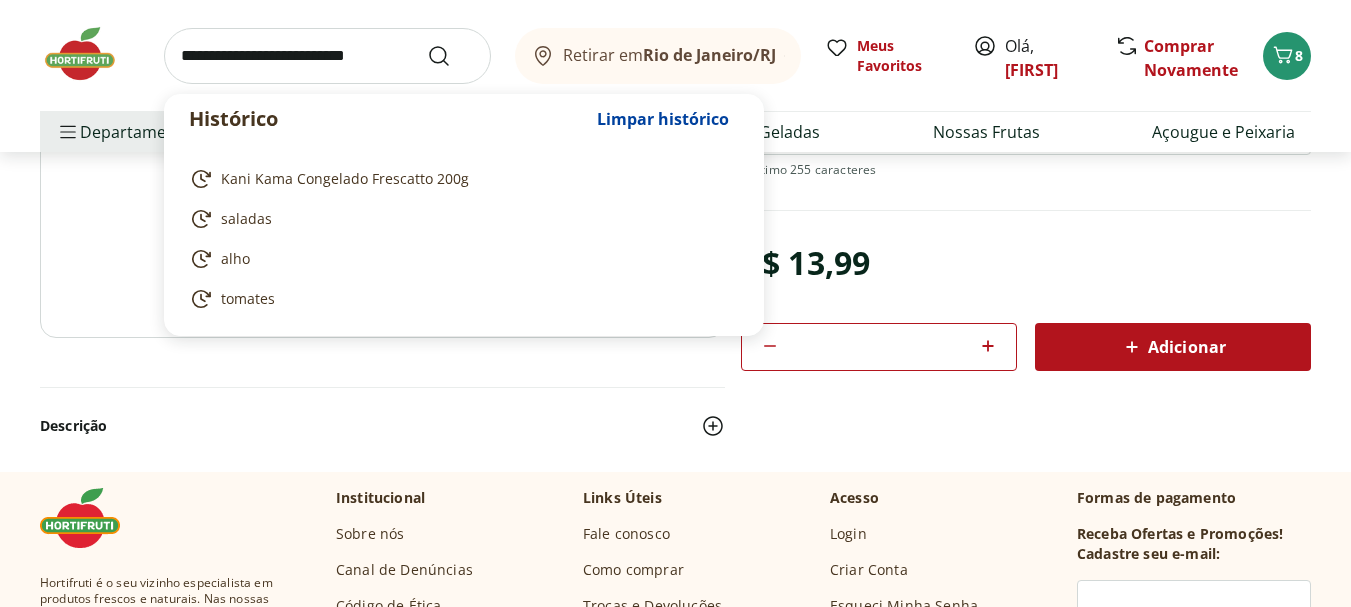 click at bounding box center [327, 56] 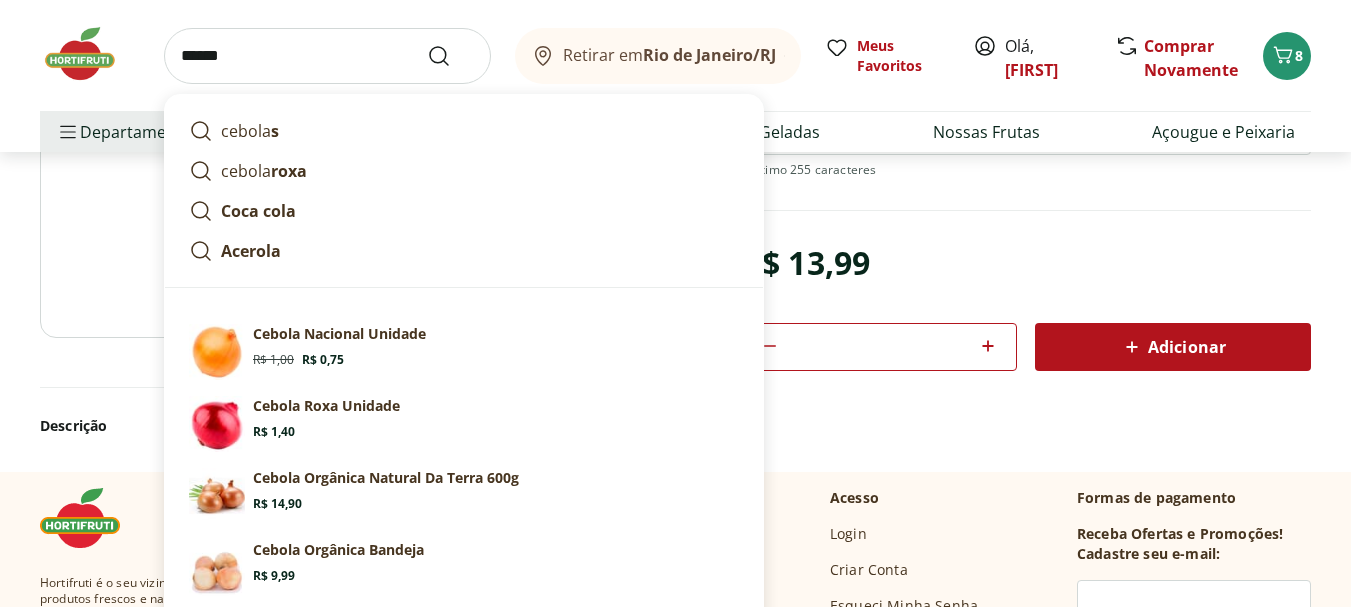type on "******" 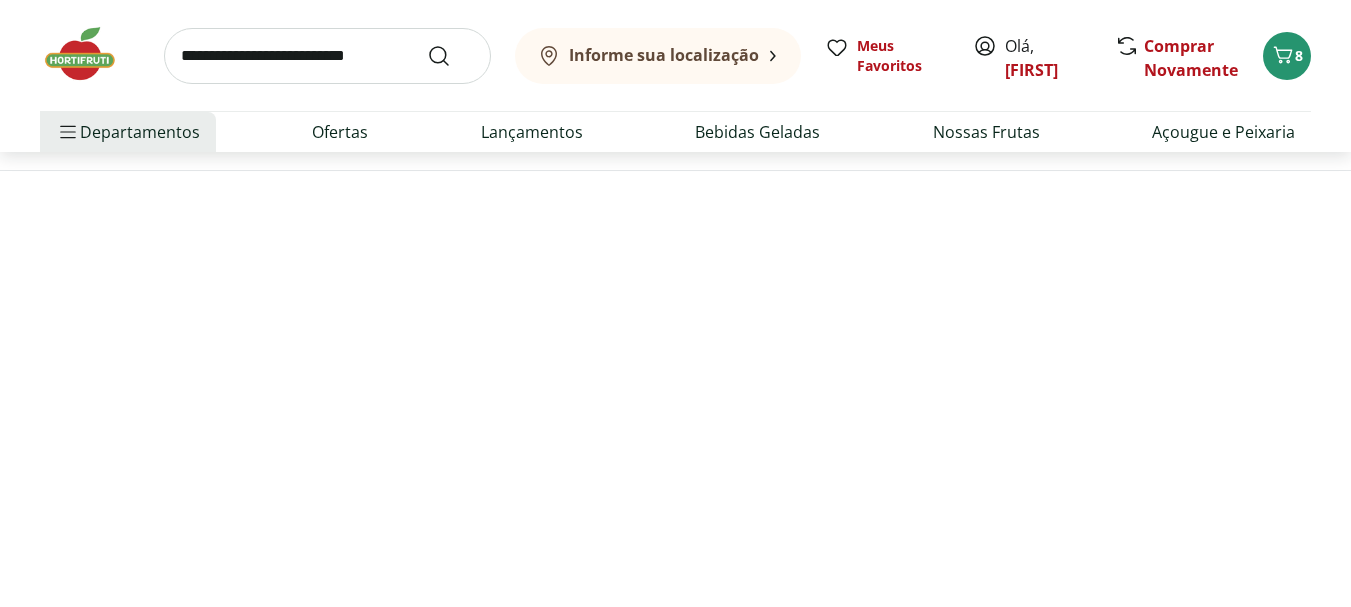 scroll, scrollTop: 0, scrollLeft: 0, axis: both 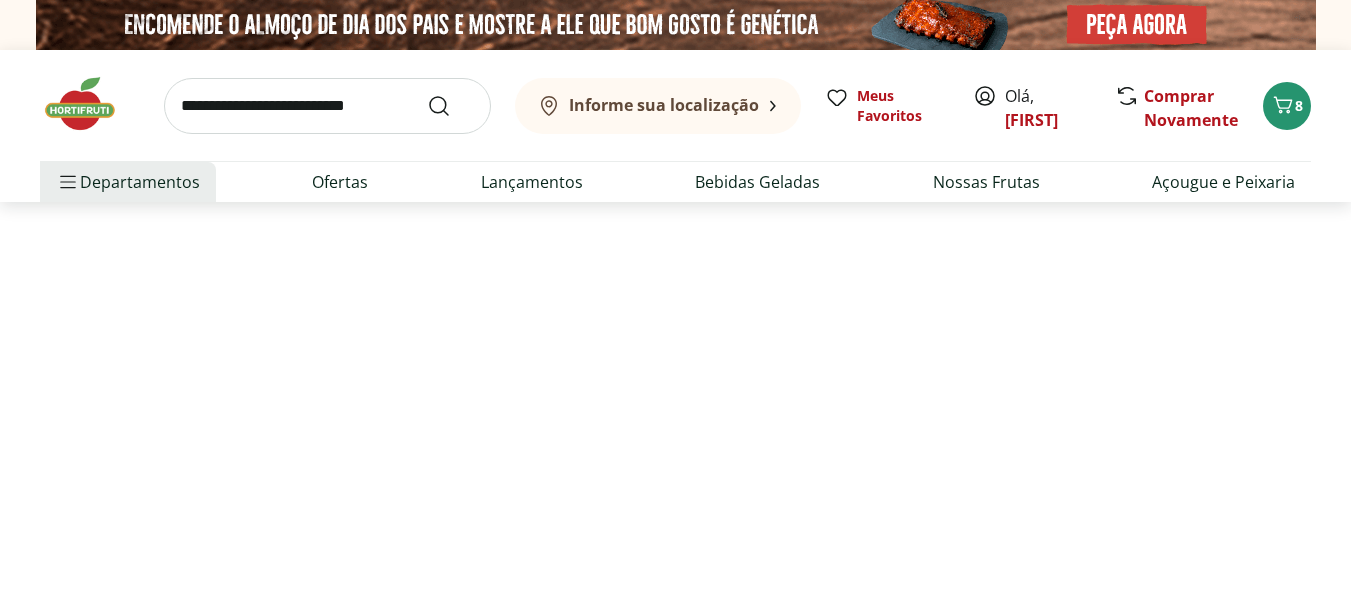select on "**********" 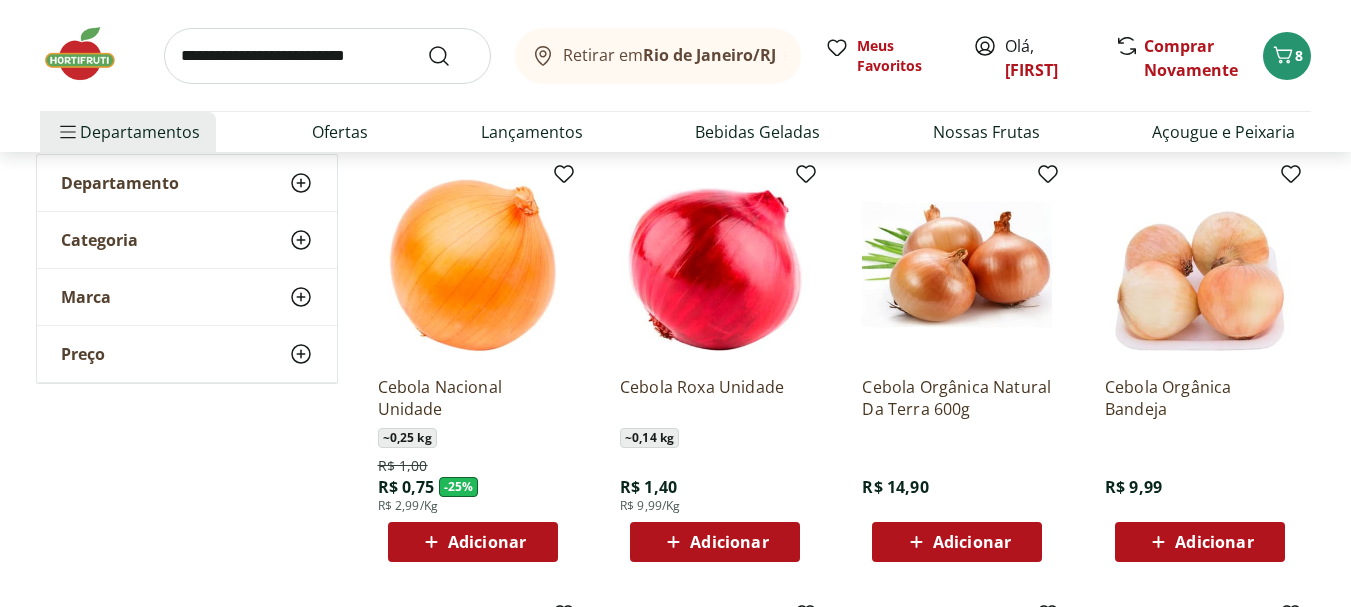 scroll, scrollTop: 300, scrollLeft: 0, axis: vertical 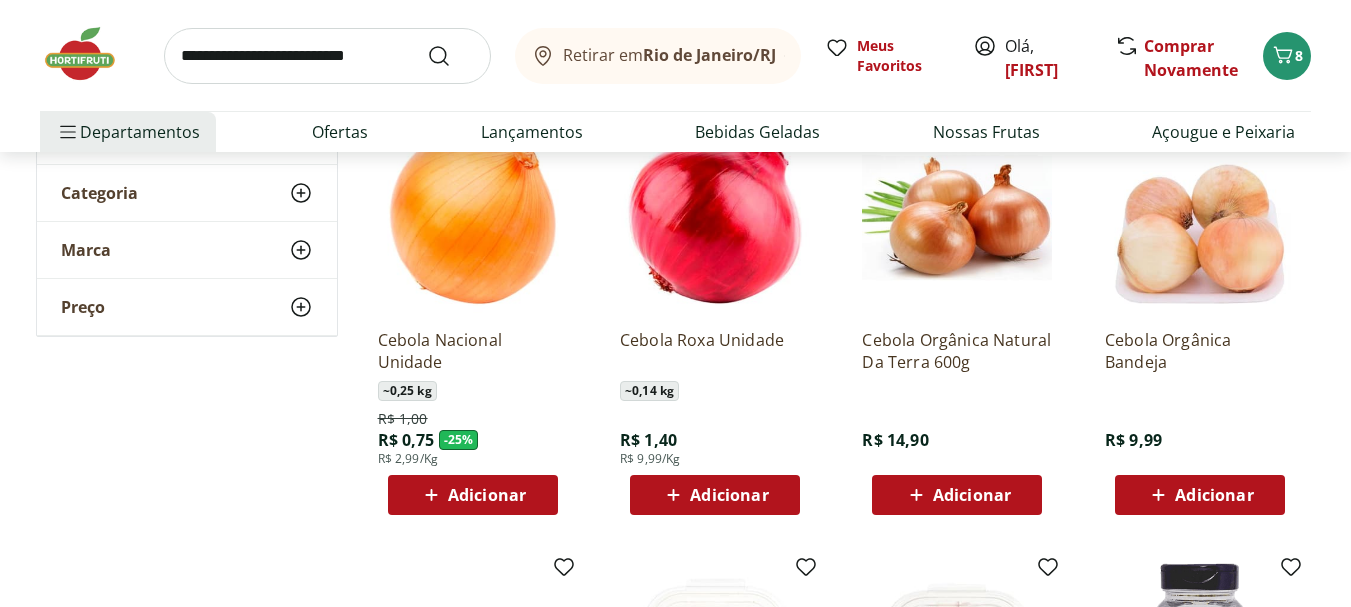 click at bounding box center [473, 218] 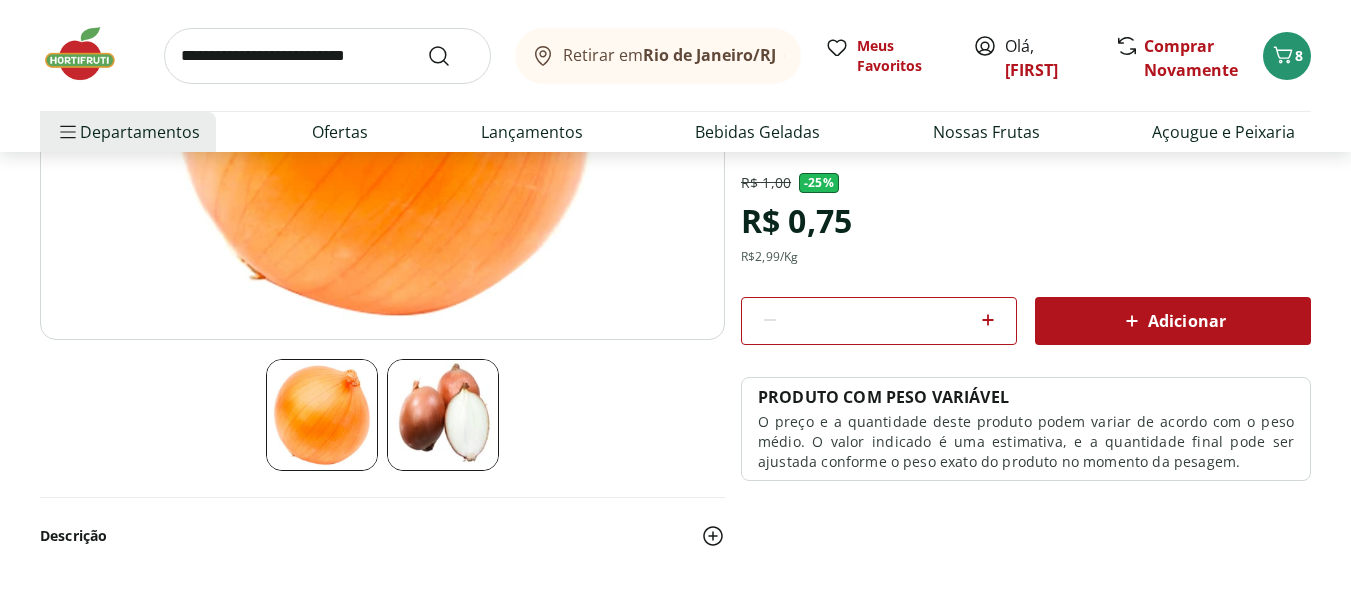 scroll, scrollTop: 400, scrollLeft: 0, axis: vertical 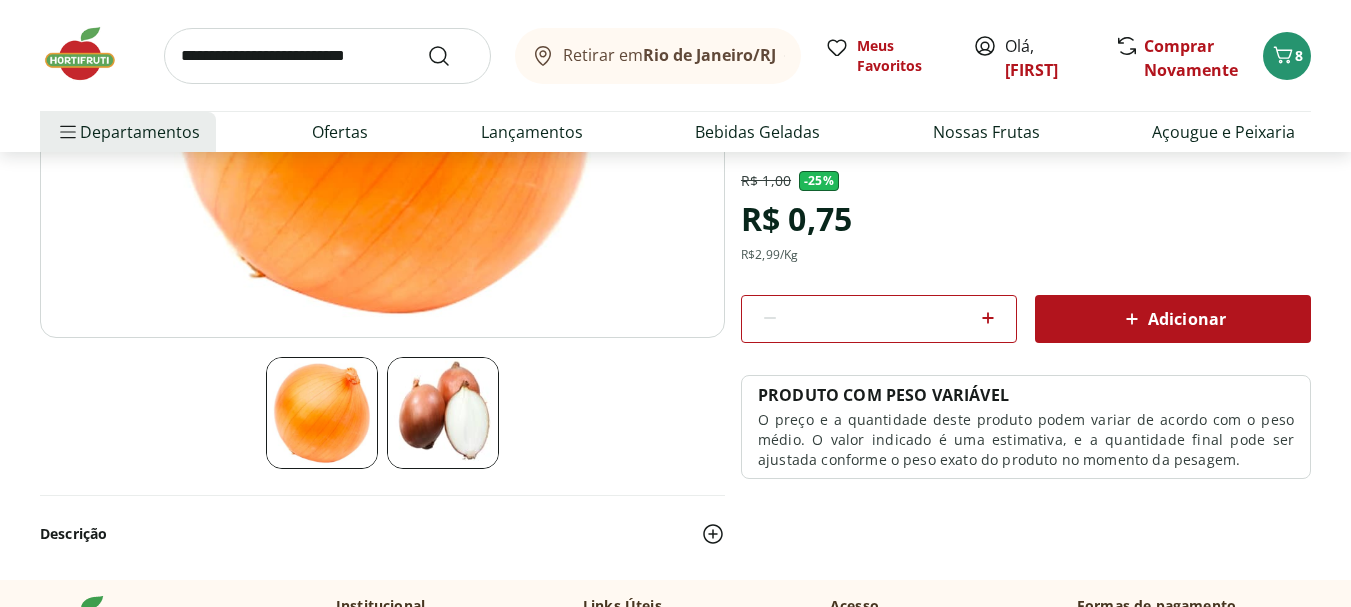 click 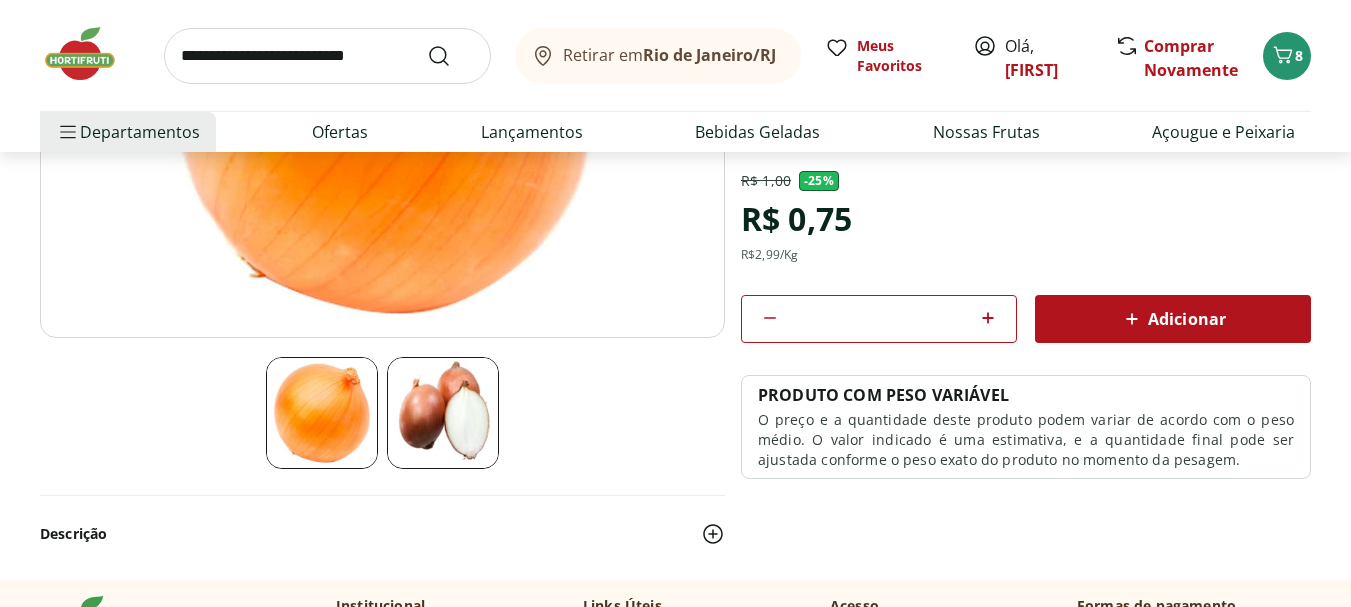 click 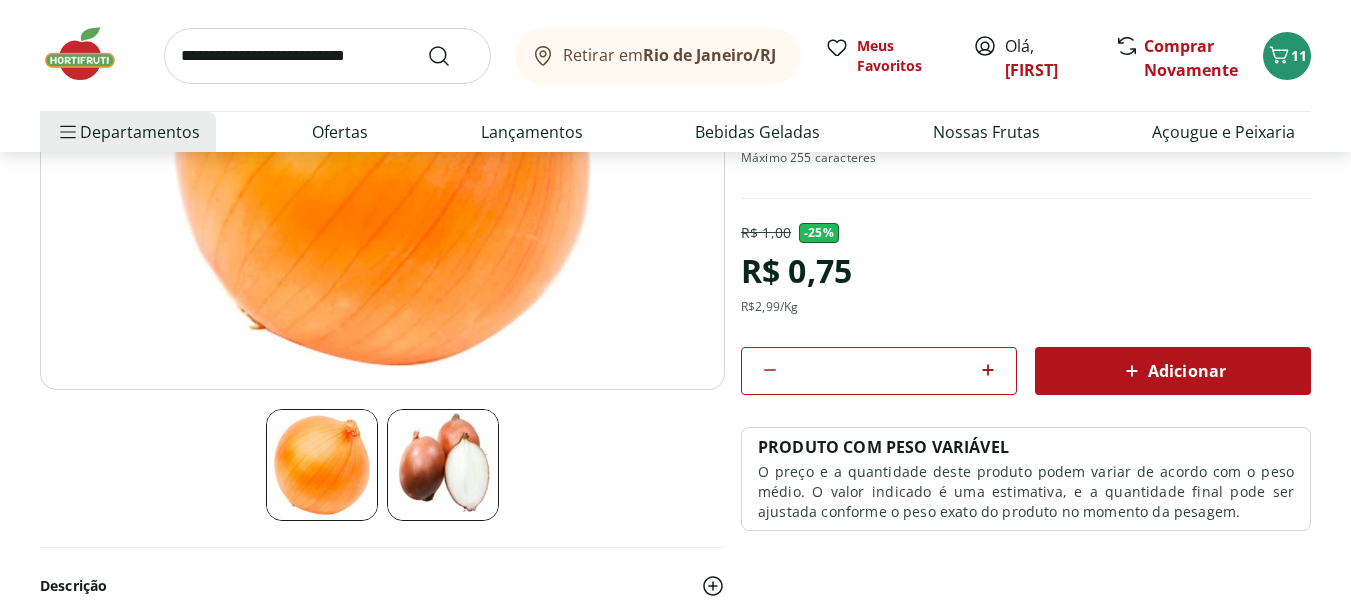scroll, scrollTop: 0, scrollLeft: 0, axis: both 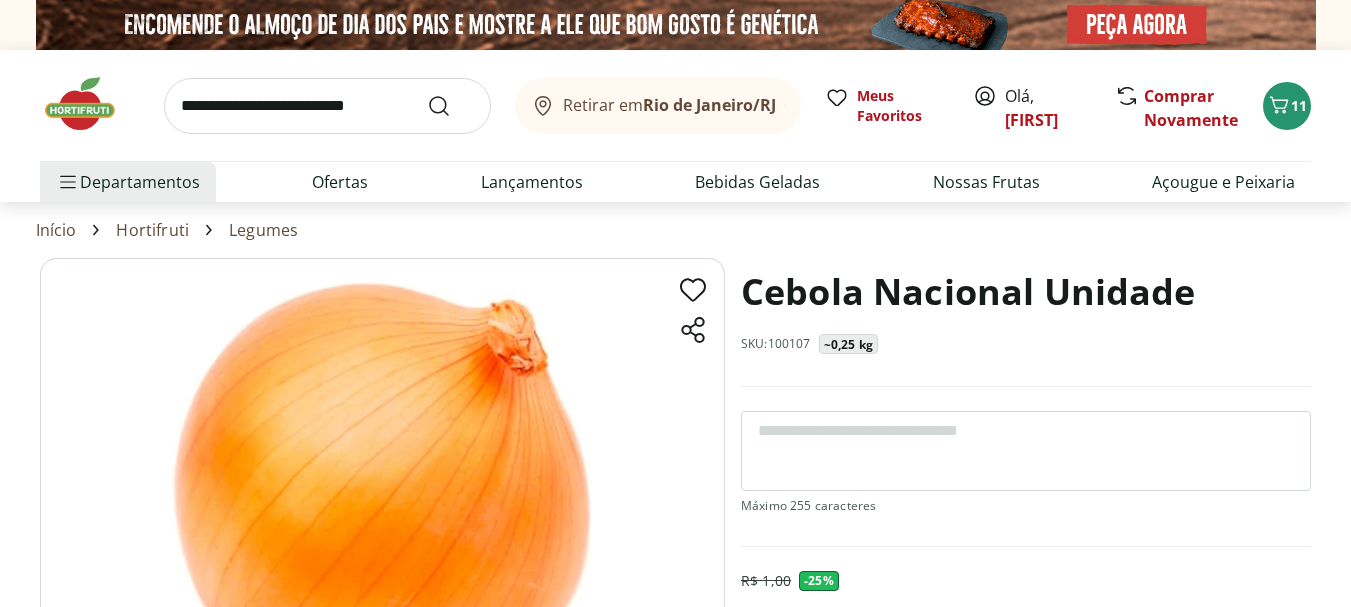 click at bounding box center [327, 106] 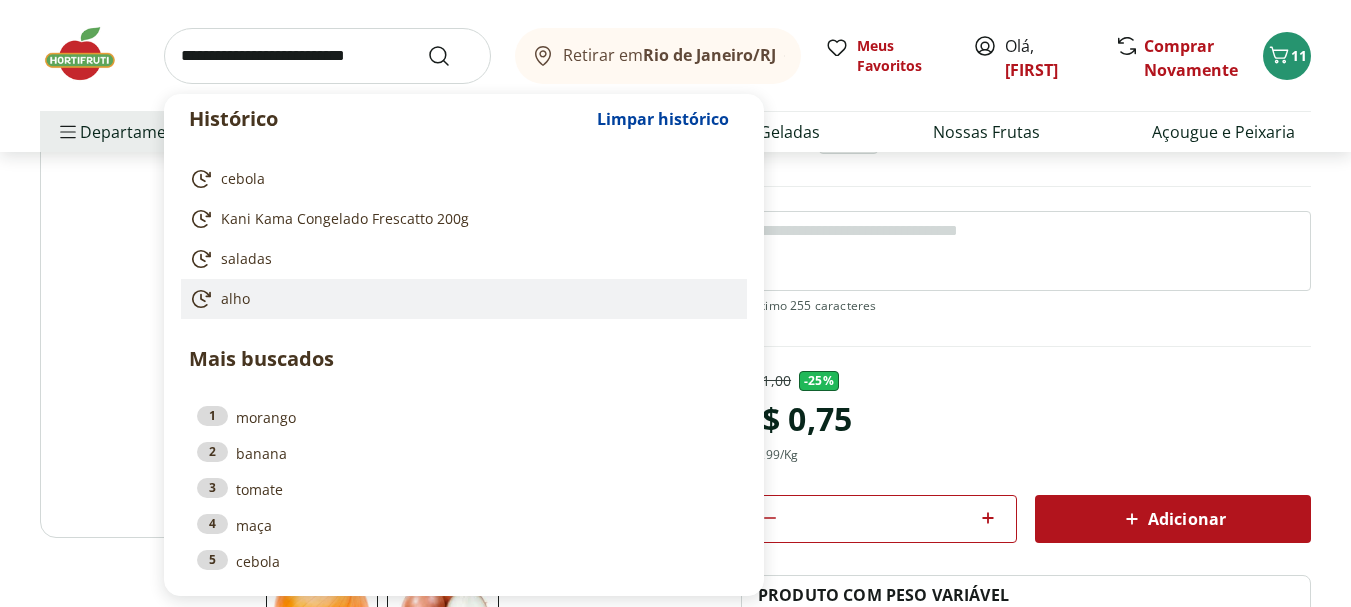 scroll, scrollTop: 0, scrollLeft: 0, axis: both 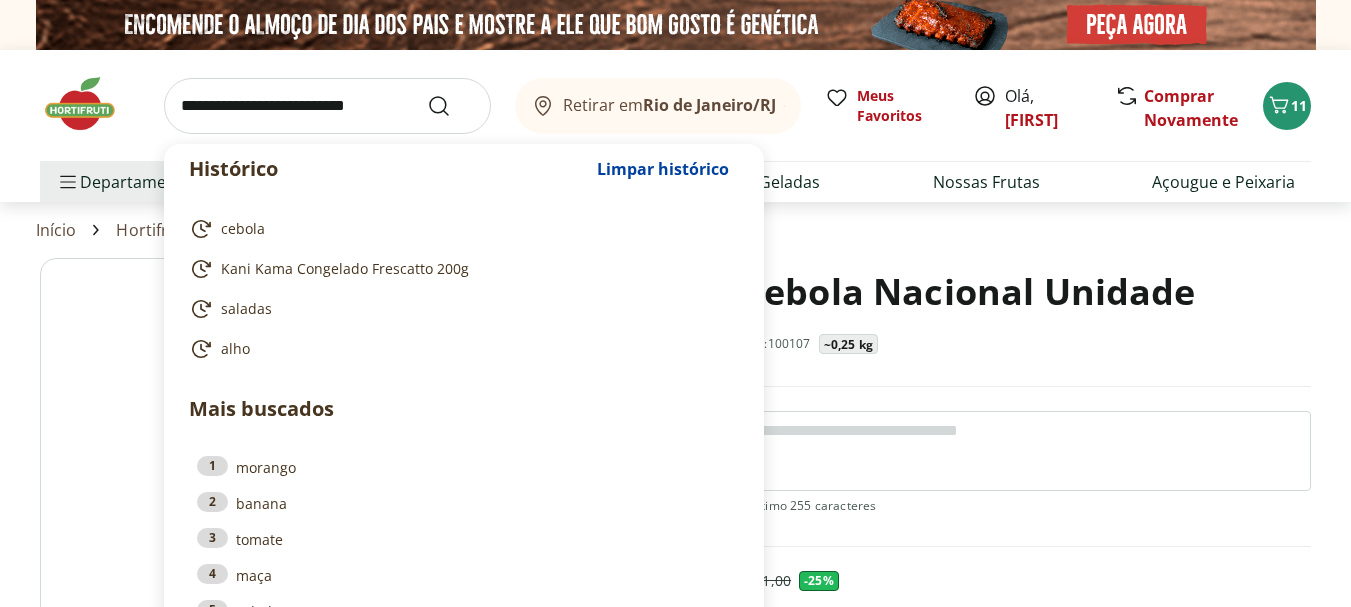 click on "Início Hortifruti Legumes" at bounding box center (675, 230) 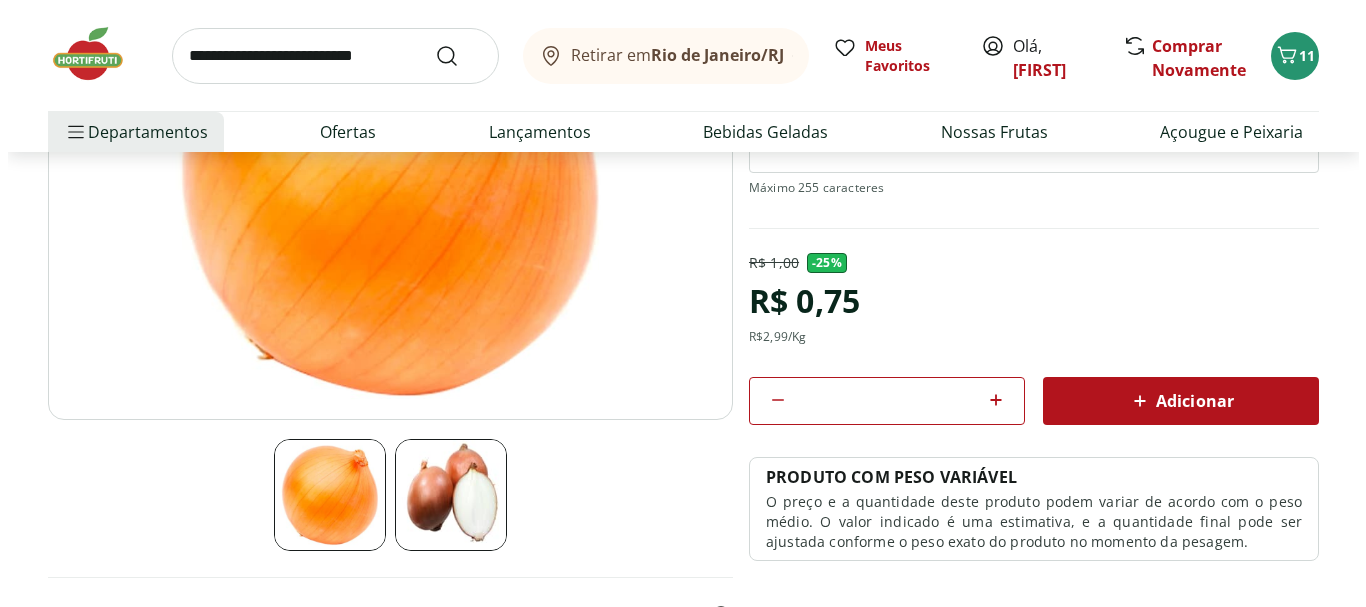 scroll, scrollTop: 0, scrollLeft: 0, axis: both 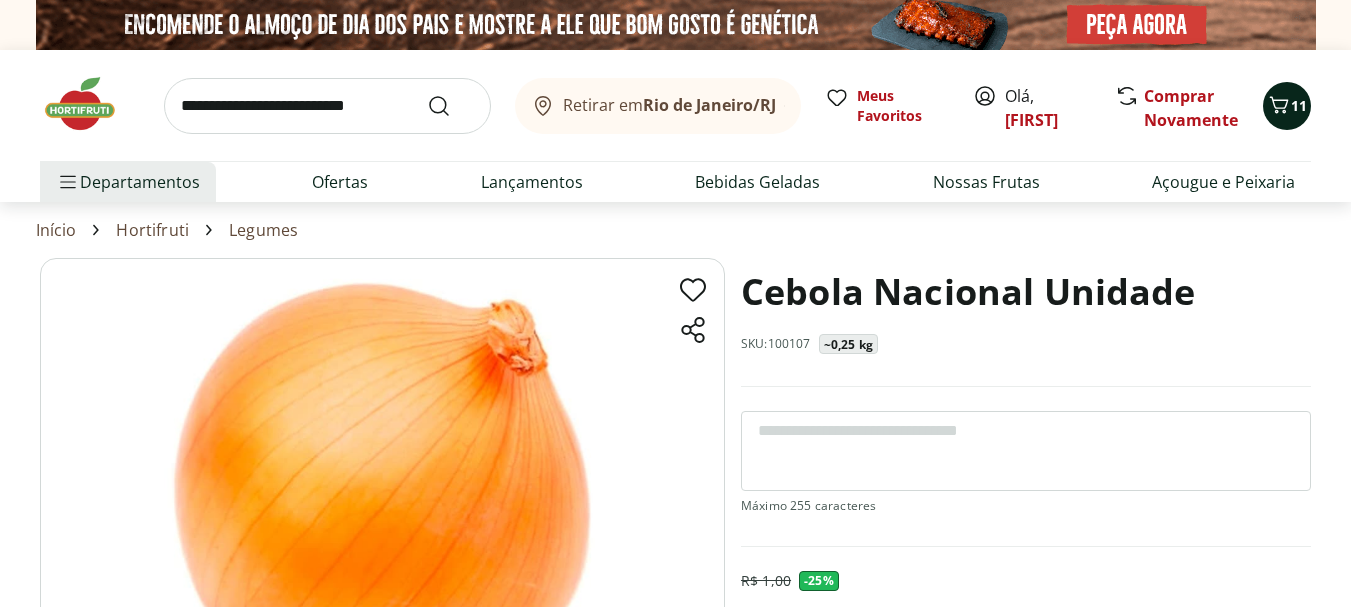 click 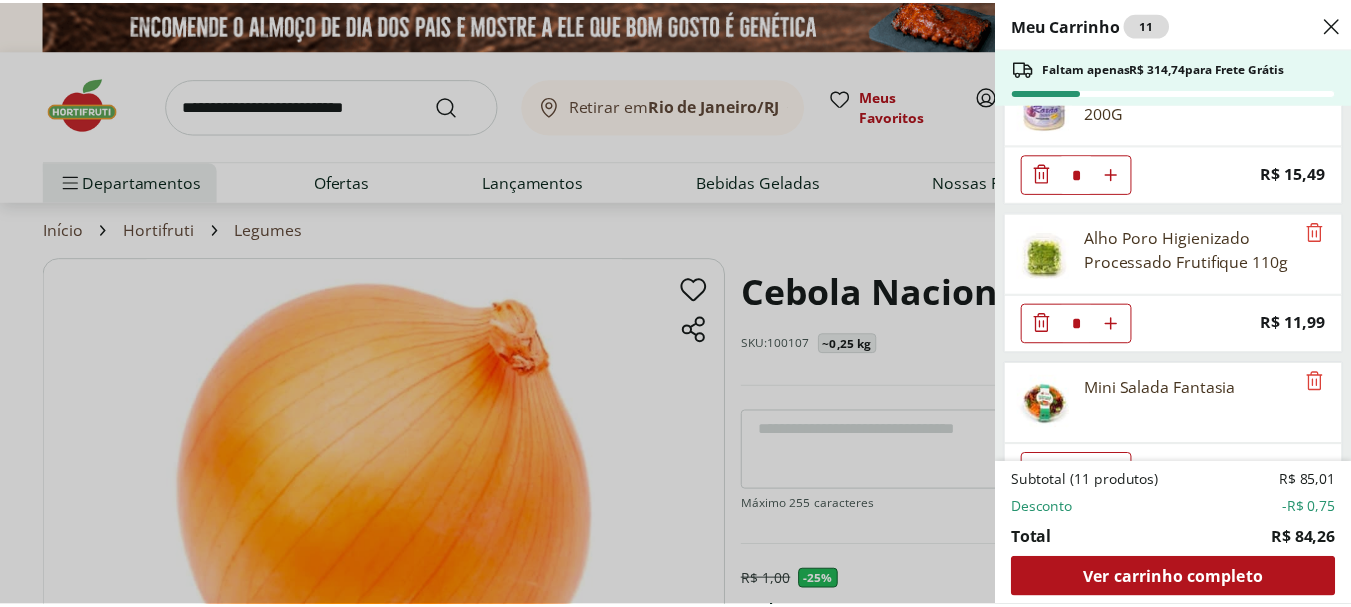 scroll, scrollTop: 0, scrollLeft: 0, axis: both 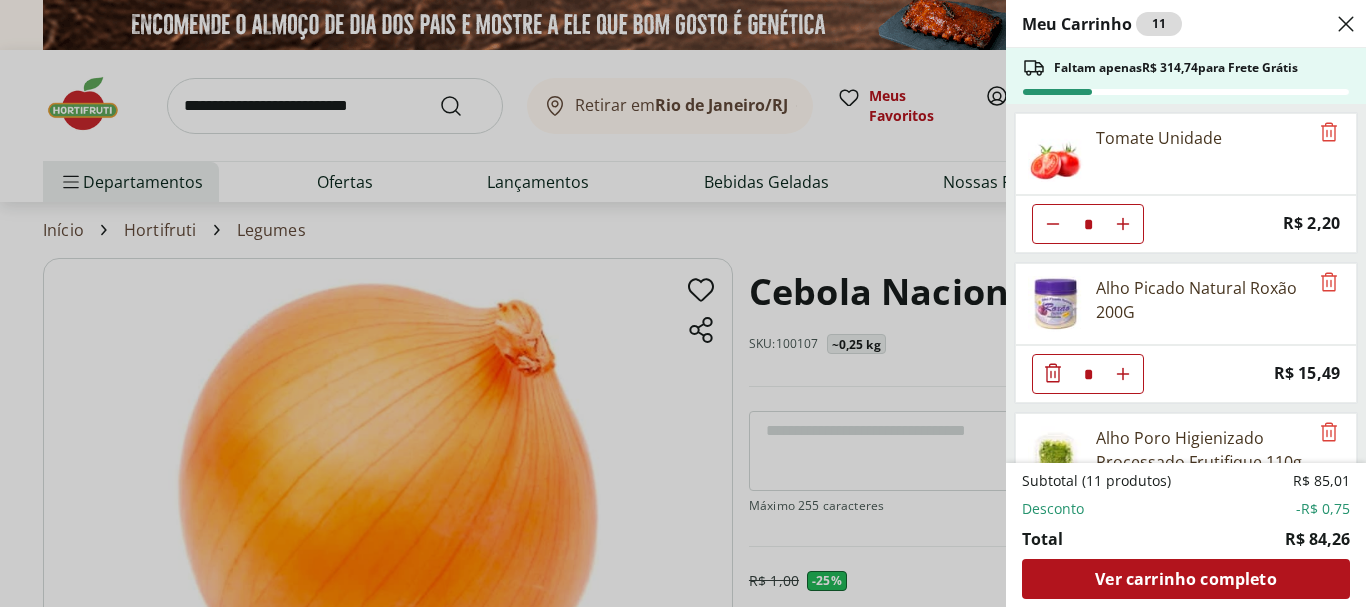 click on "Meu Carrinho 11 Faltam apenas  R$ 314,74  para Frete Grátis Tomate Unidade * Price: R$ 2,20 Alho Picado Natural Roxão 200G * Price: R$ 15,49 Alho Poro Higienizado Processado Frutifique 110g * Price: R$ 11,99 Mini Salada Fantasia * Price: R$ 19,95 Kani Kama Congelado Frescatto 200g * Price: R$ 13,99 Cebola Nacional Unidade * Original price: R$ 1,00 Price: R$ 0,75 Subtotal (11 produtos) R$ 85,01 Desconto -R$ 0,75 Total R$ 84,26 Ver carrinho completo" at bounding box center [683, 303] 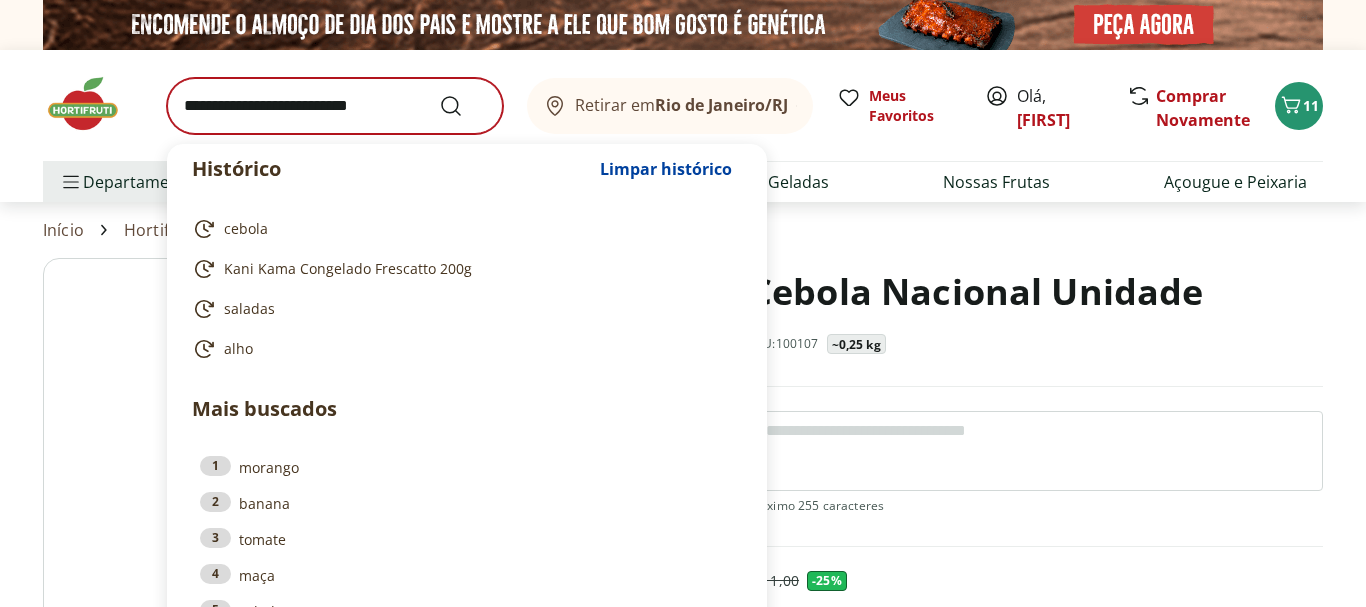 click at bounding box center (335, 106) 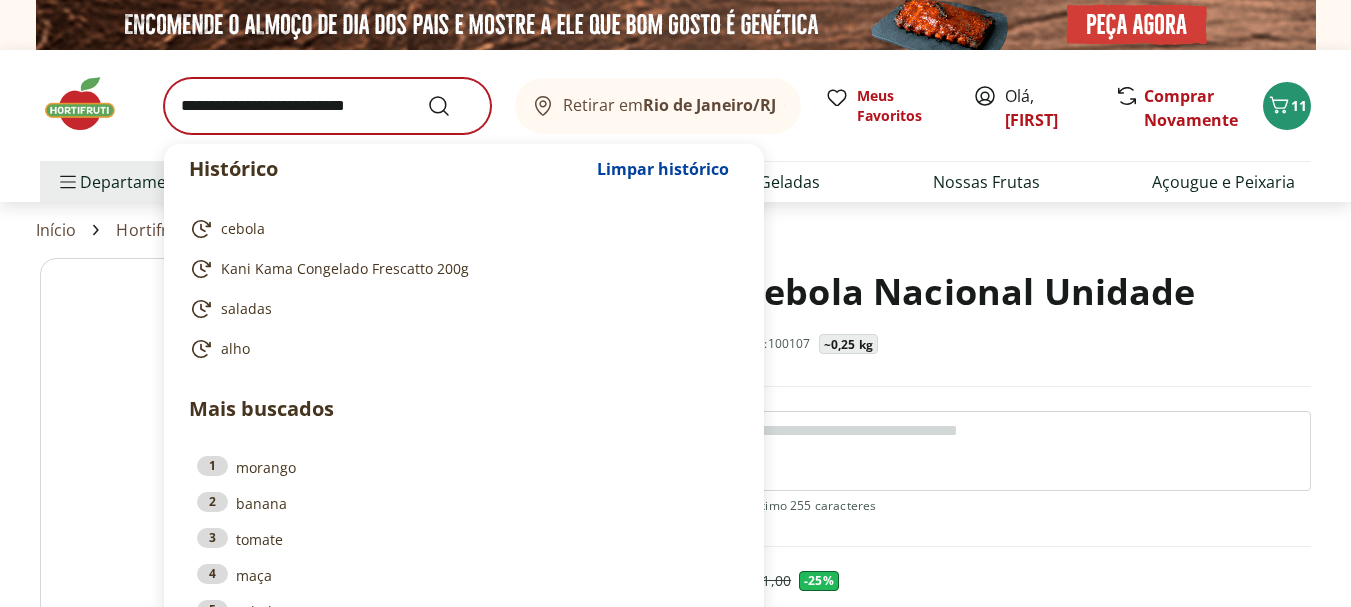 type 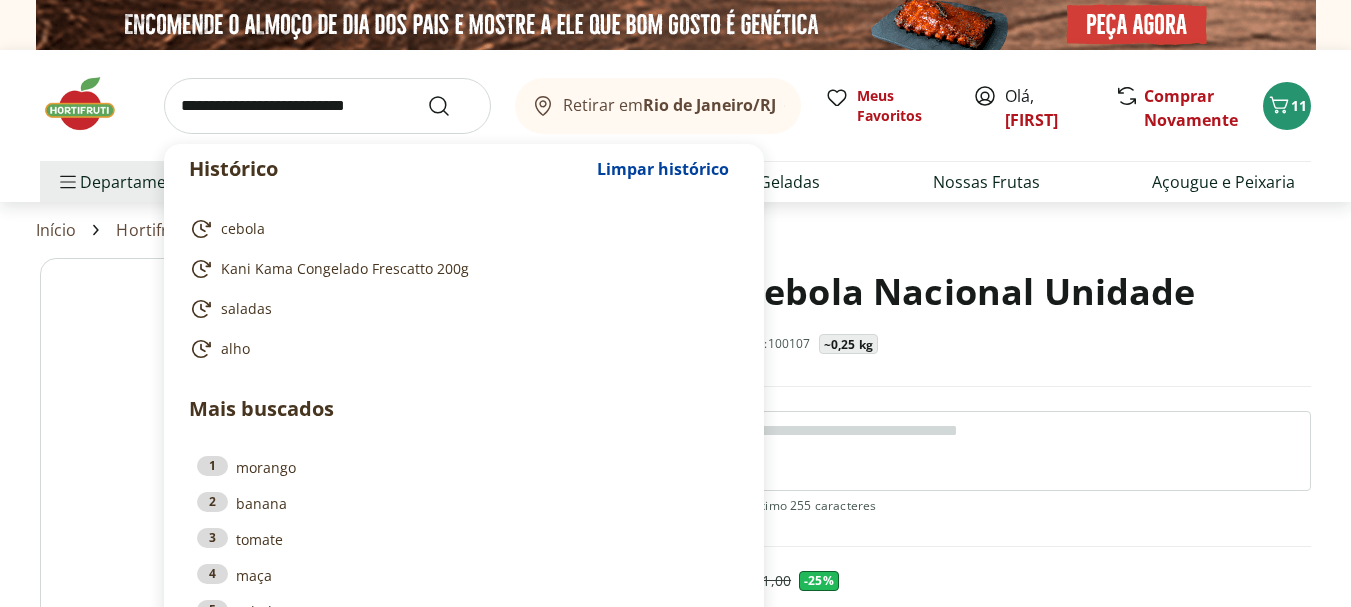 click at bounding box center [327, 106] 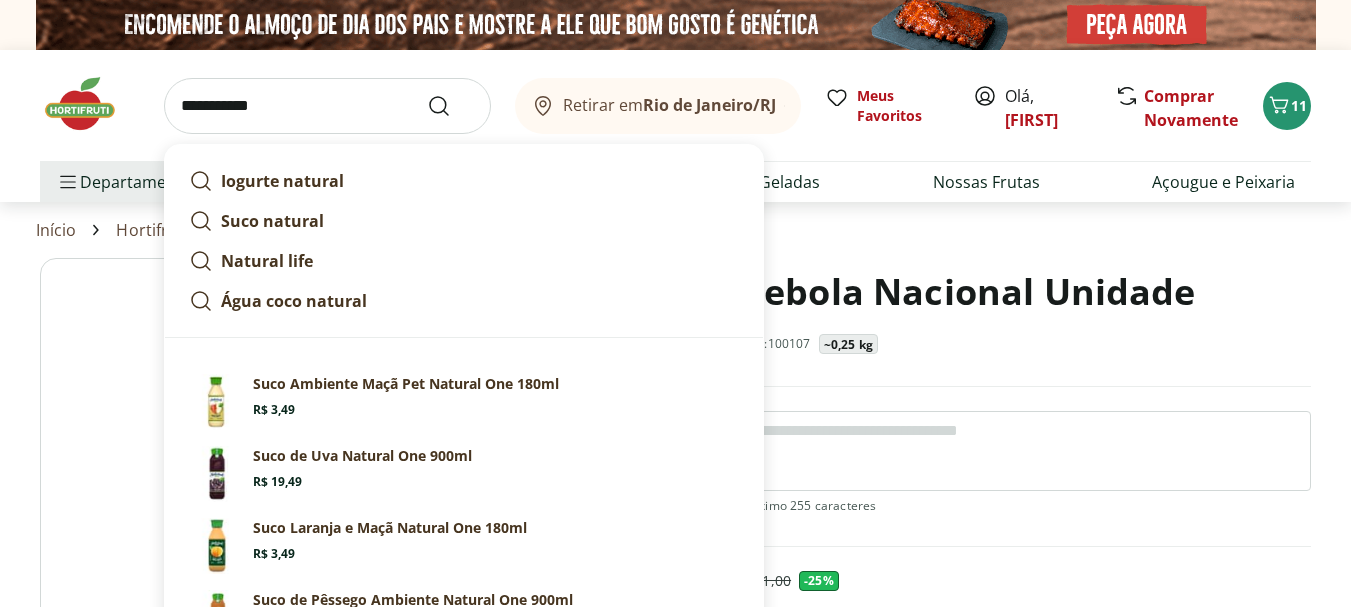 type on "**********" 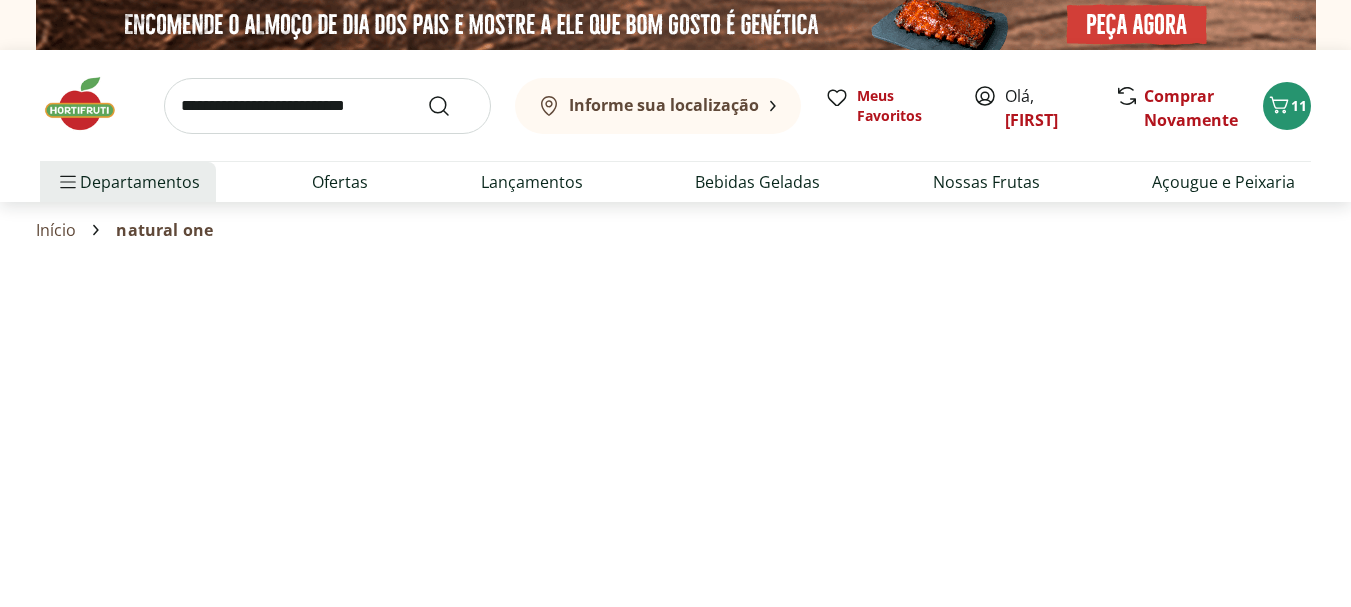 select on "**********" 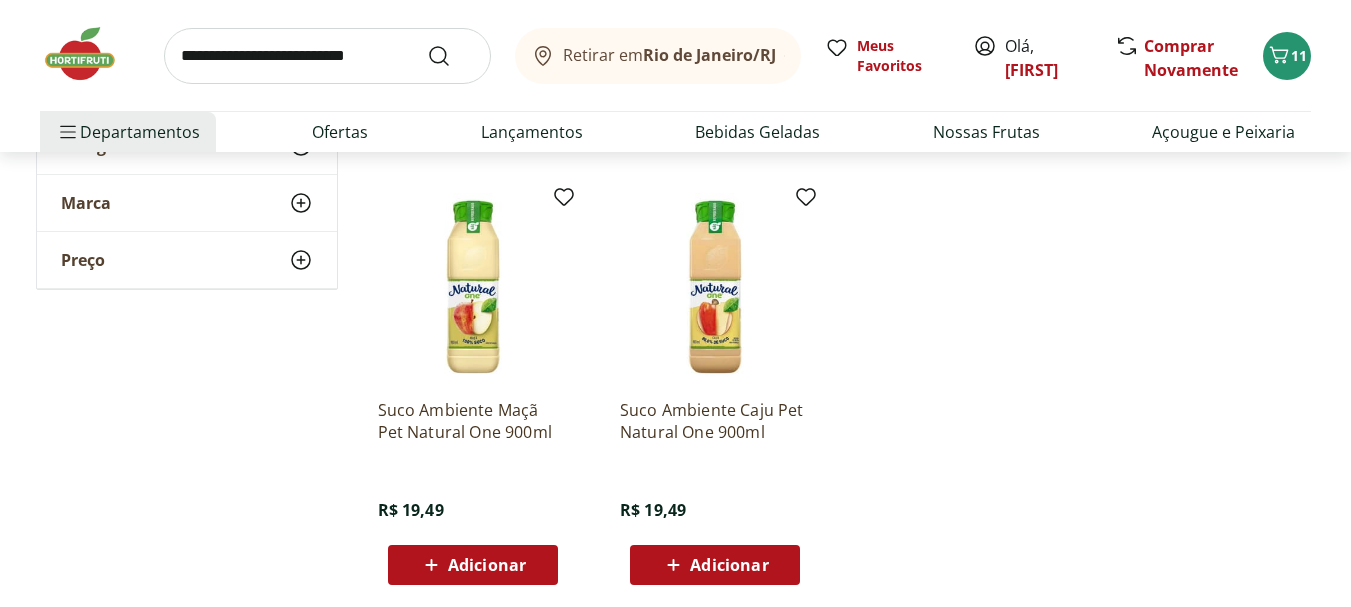 scroll, scrollTop: 700, scrollLeft: 0, axis: vertical 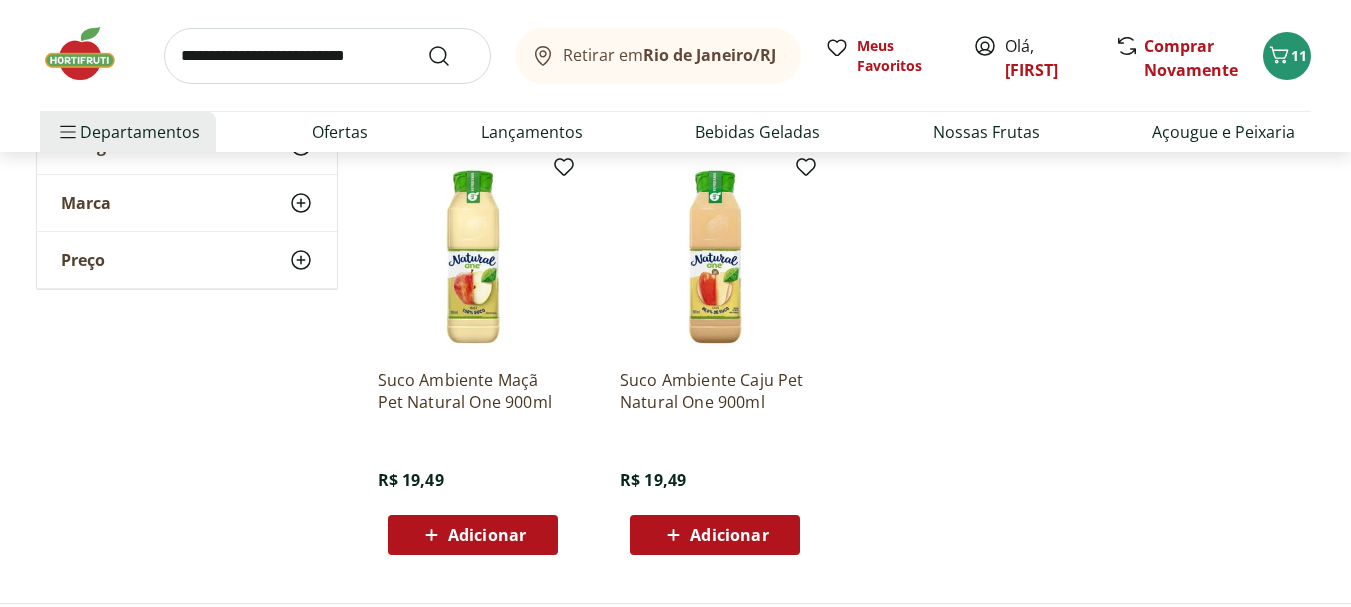 click on "Adicionar" at bounding box center (487, 535) 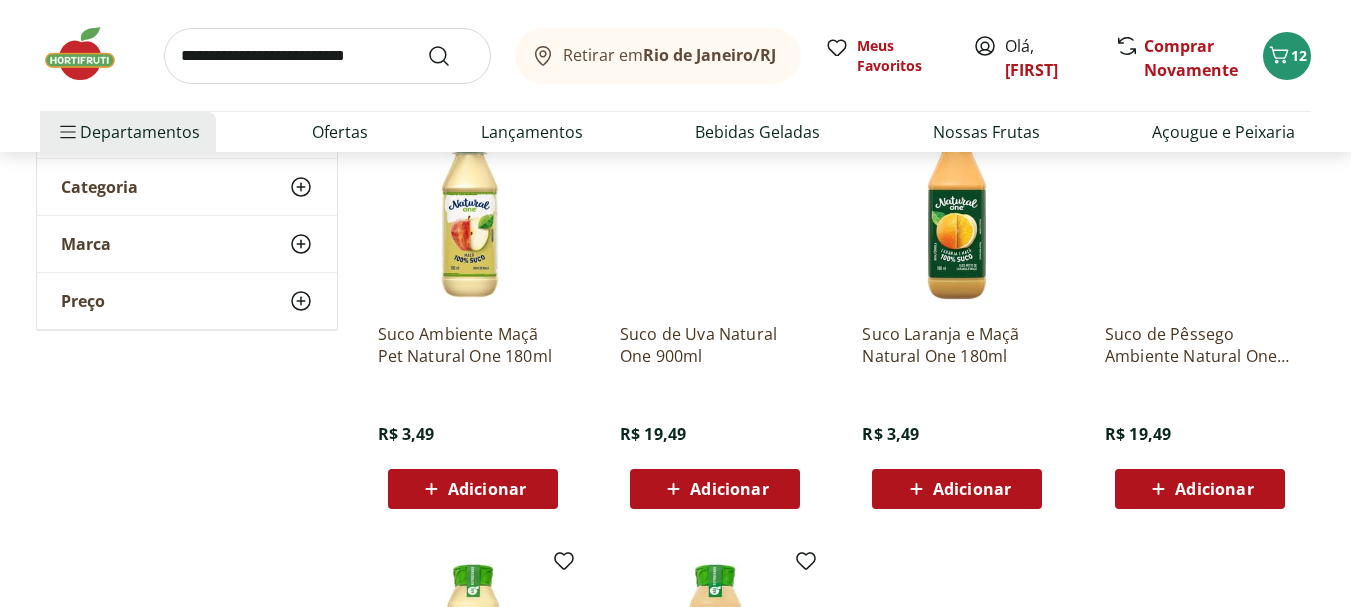 scroll, scrollTop: 400, scrollLeft: 0, axis: vertical 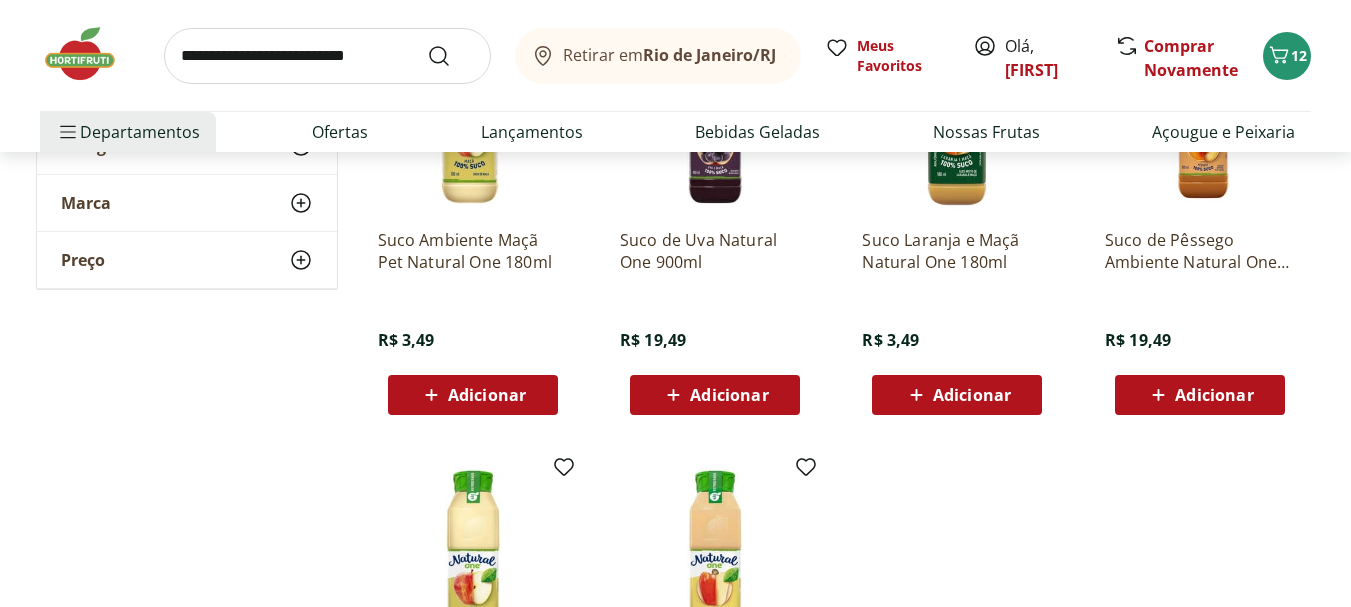 drag, startPoint x: 707, startPoint y: 395, endPoint x: 944, endPoint y: 471, distance: 248.88753 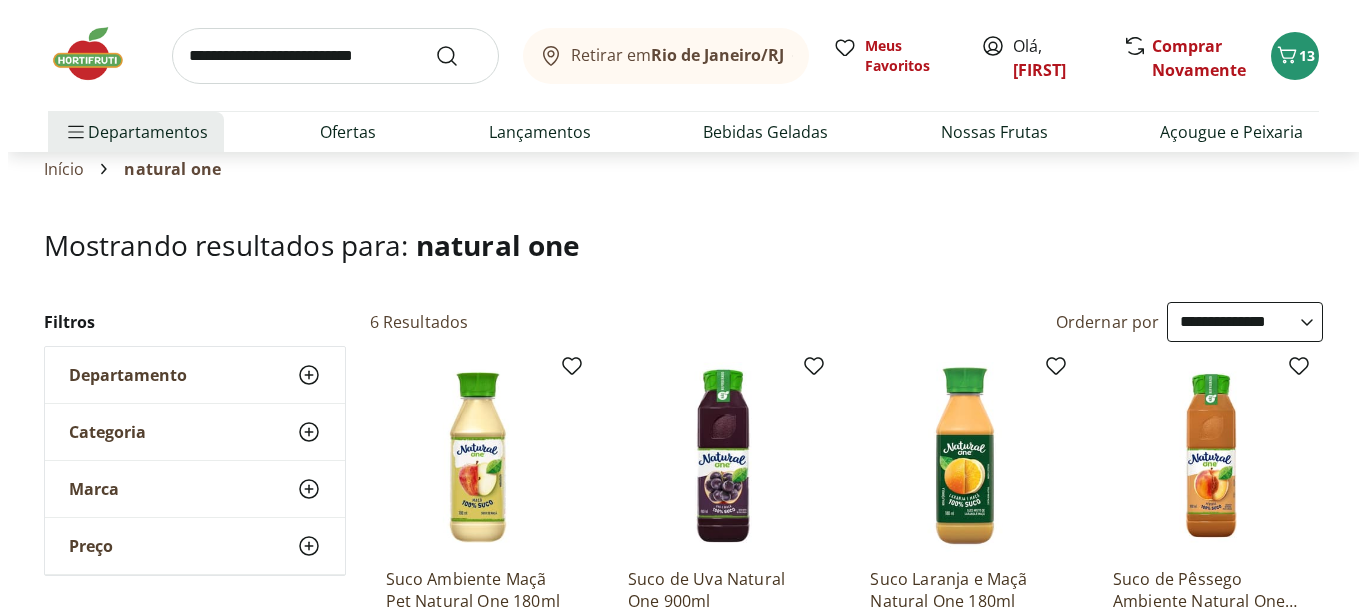 scroll, scrollTop: 0, scrollLeft: 0, axis: both 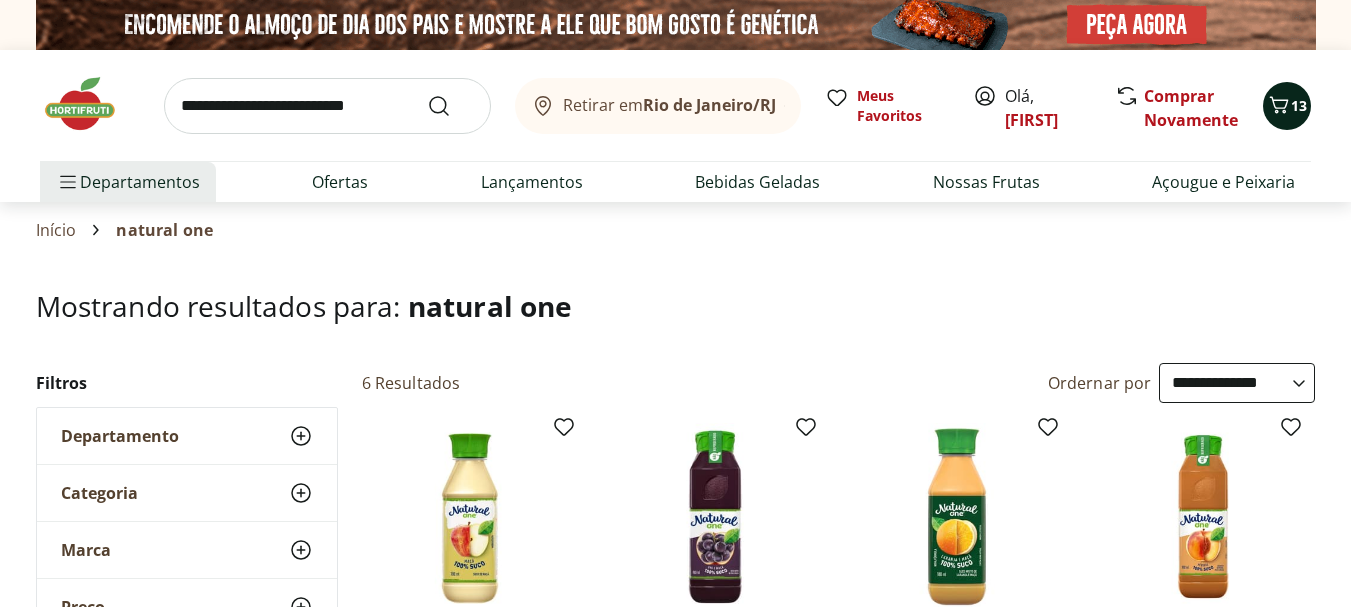 click on "13" at bounding box center (1299, 105) 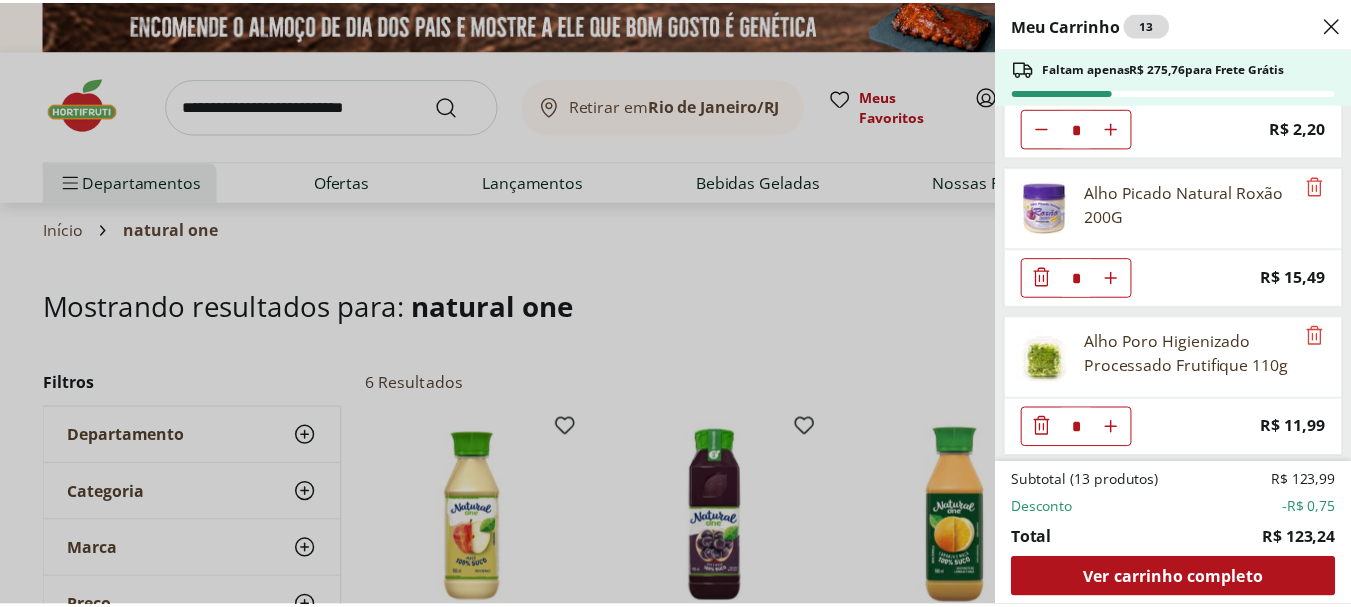 scroll, scrollTop: 0, scrollLeft: 0, axis: both 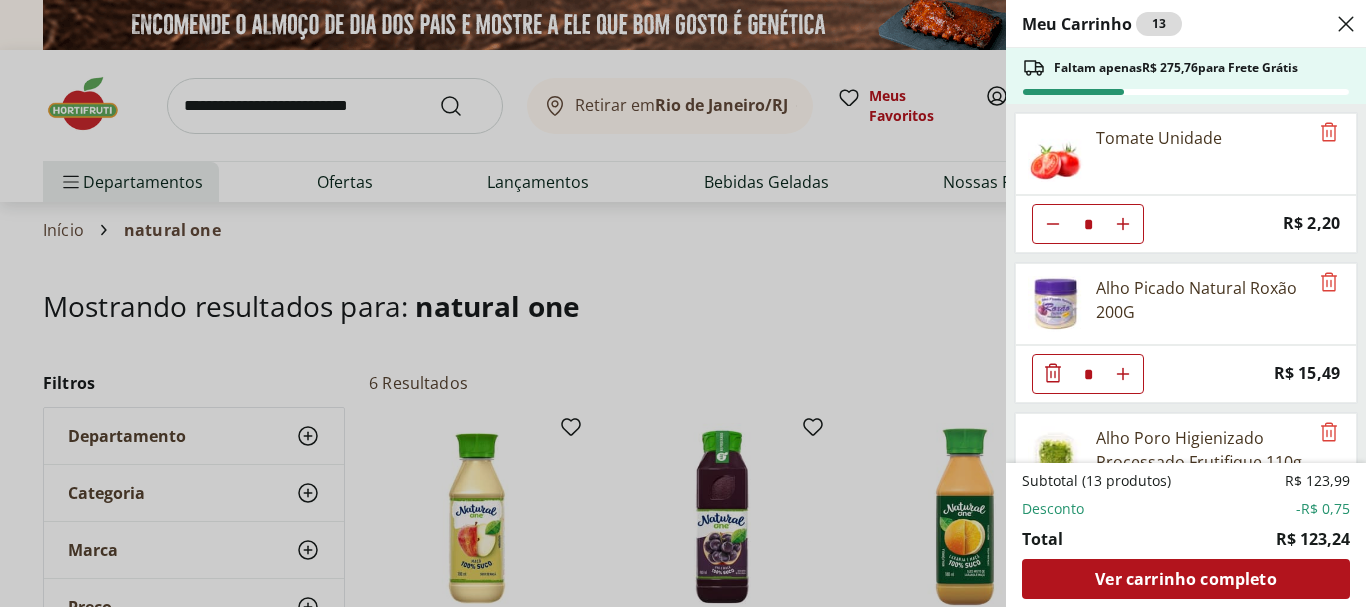 click on "Meu Carrinho 13 Faltam apenas  R$ 275,76  para Frete Grátis Tomate Unidade * Price: R$ 2,20 Alho Picado Natural Roxão 200G * Price: R$ 15,49 Alho Poro Higienizado Processado Frutifique 110g * Price: R$ 11,99 Mini Salada Fantasia * Price: R$ 19,95 Kani Kama Congelado Frescatto 200g * Price: R$ 13,99 Cebola Nacional Unidade * Original price: R$ 1,00 Price: R$ 0,75 Suco Ambiente Maçã Pet Natural One 900ml * Price: R$ 19,49 Suco de Uva Natural One 900ml * Price: R$ 19,49 Subtotal (13 produtos) R$ 123,99 Desconto -R$ 0,75 Total R$ 123,24 Ver carrinho completo" at bounding box center (683, 303) 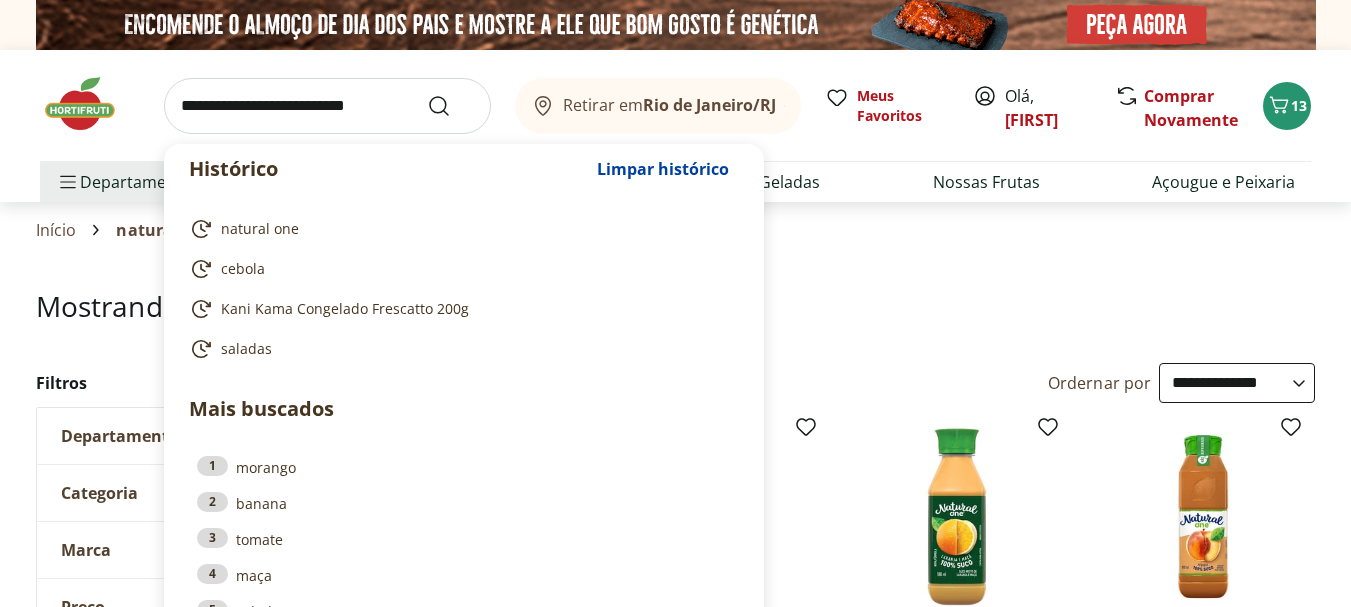click at bounding box center (327, 106) 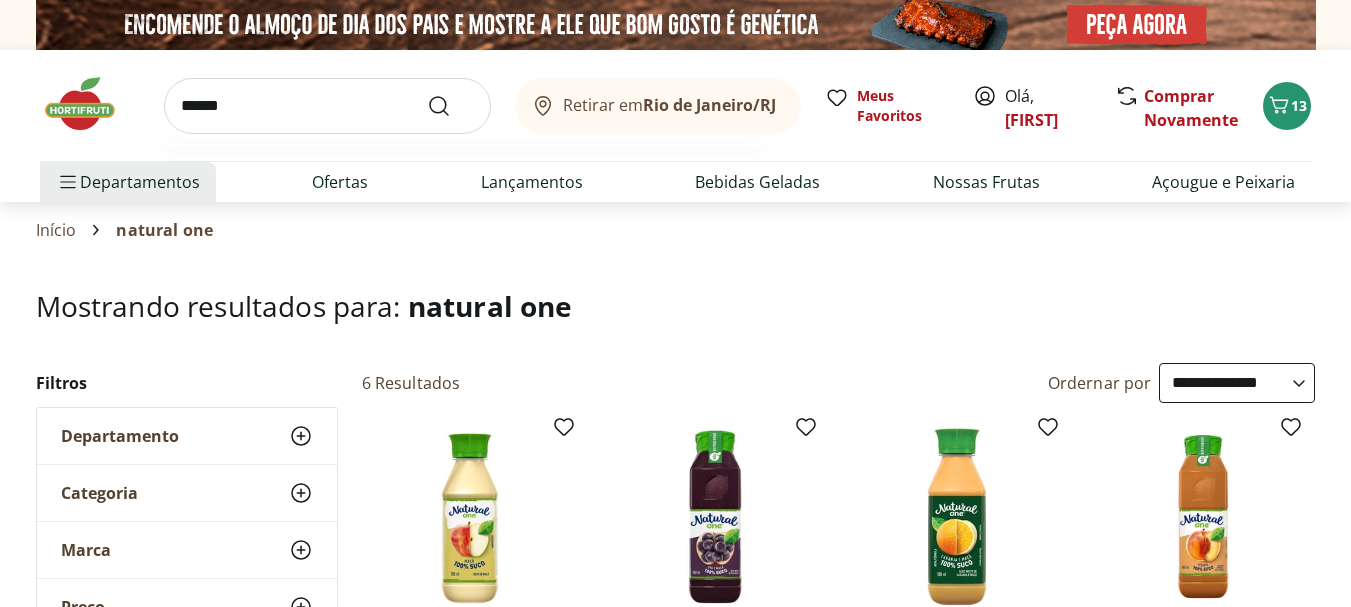 type on "******" 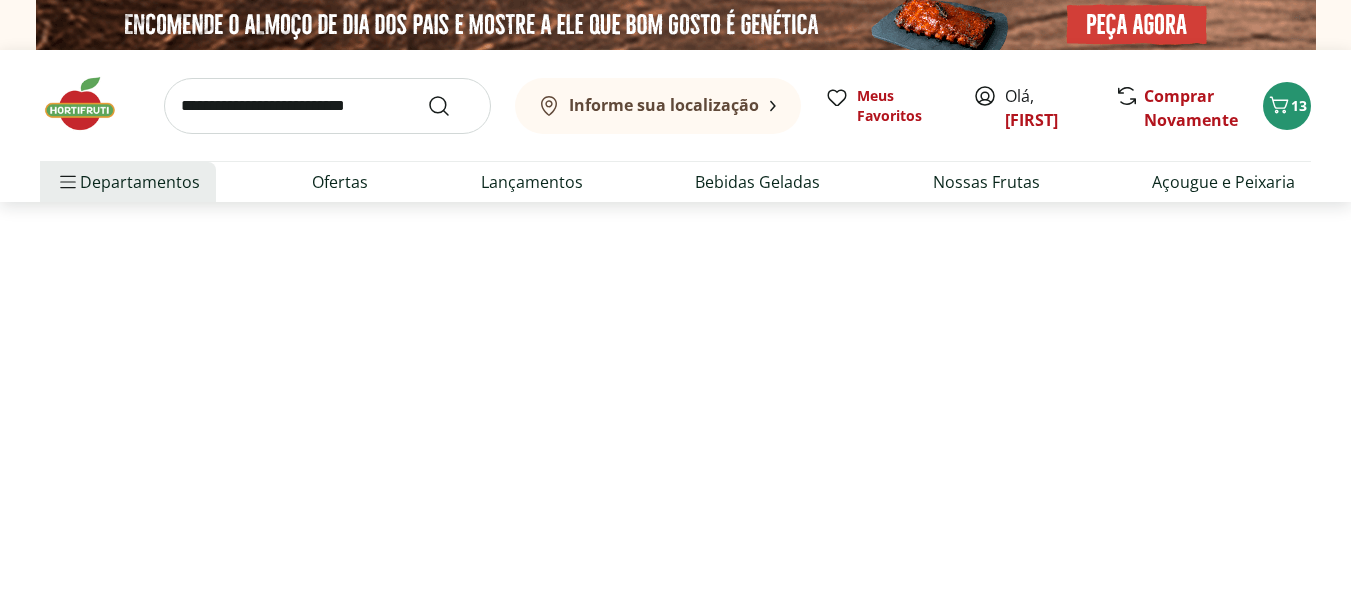 select on "**********" 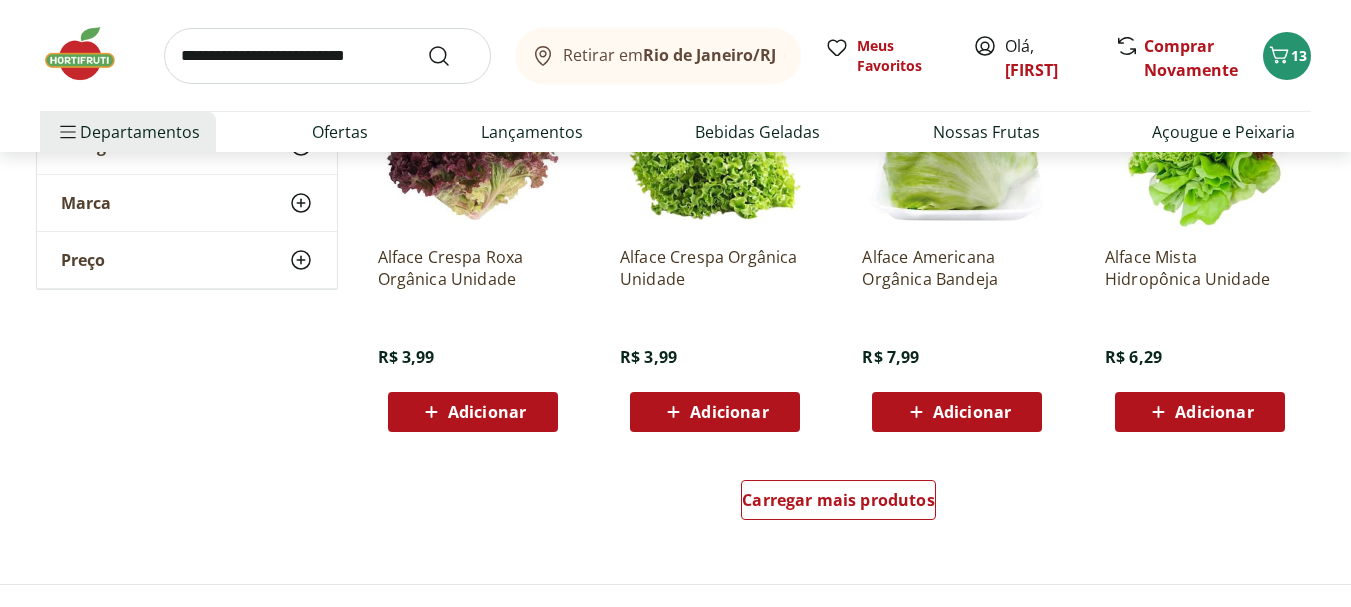 scroll, scrollTop: 1400, scrollLeft: 0, axis: vertical 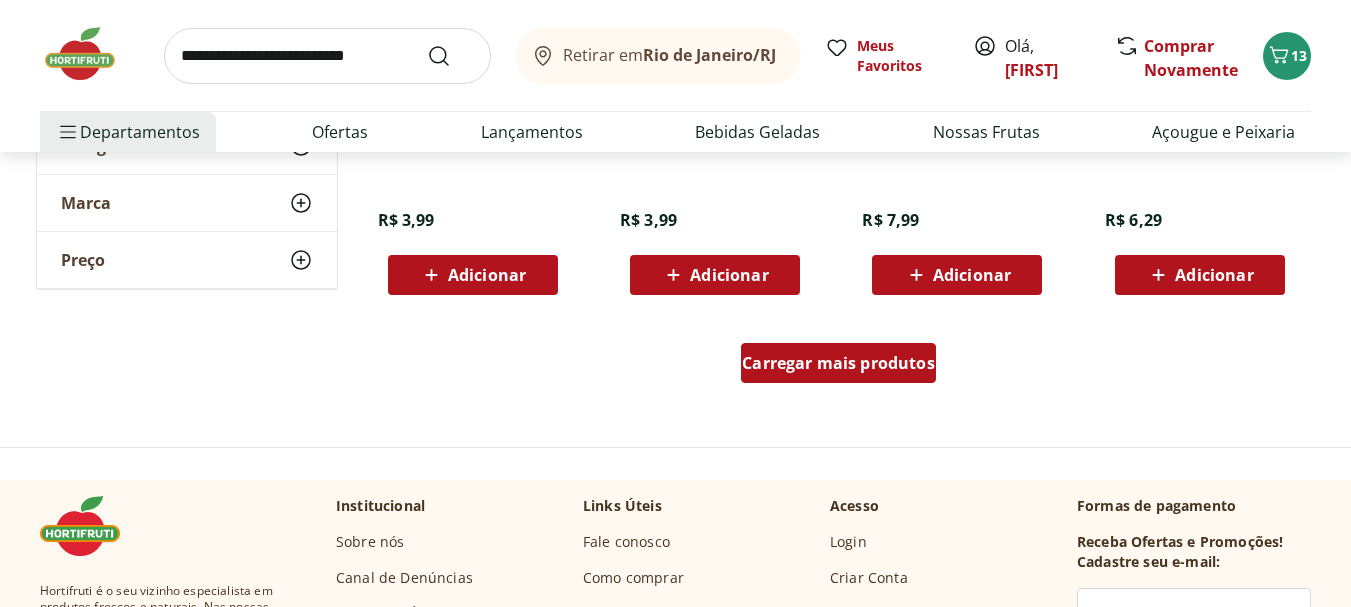 click on "Carregar mais produtos" at bounding box center [838, 363] 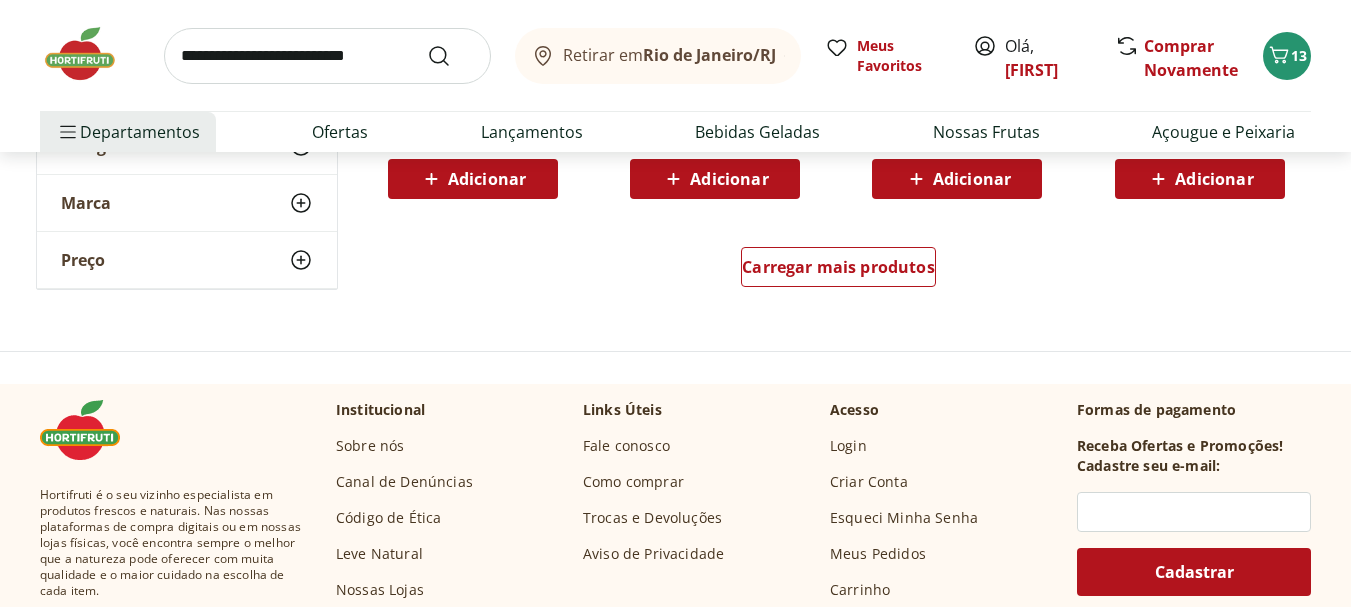 scroll, scrollTop: 2700, scrollLeft: 0, axis: vertical 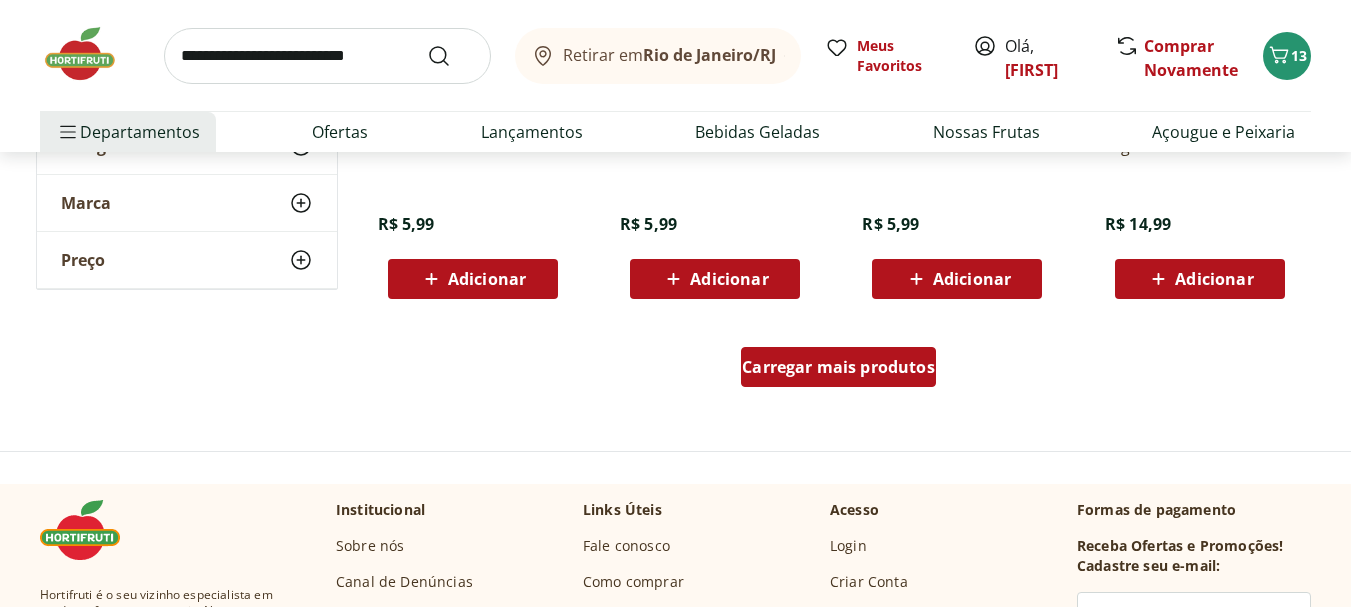 click on "Carregar mais produtos" at bounding box center [838, 367] 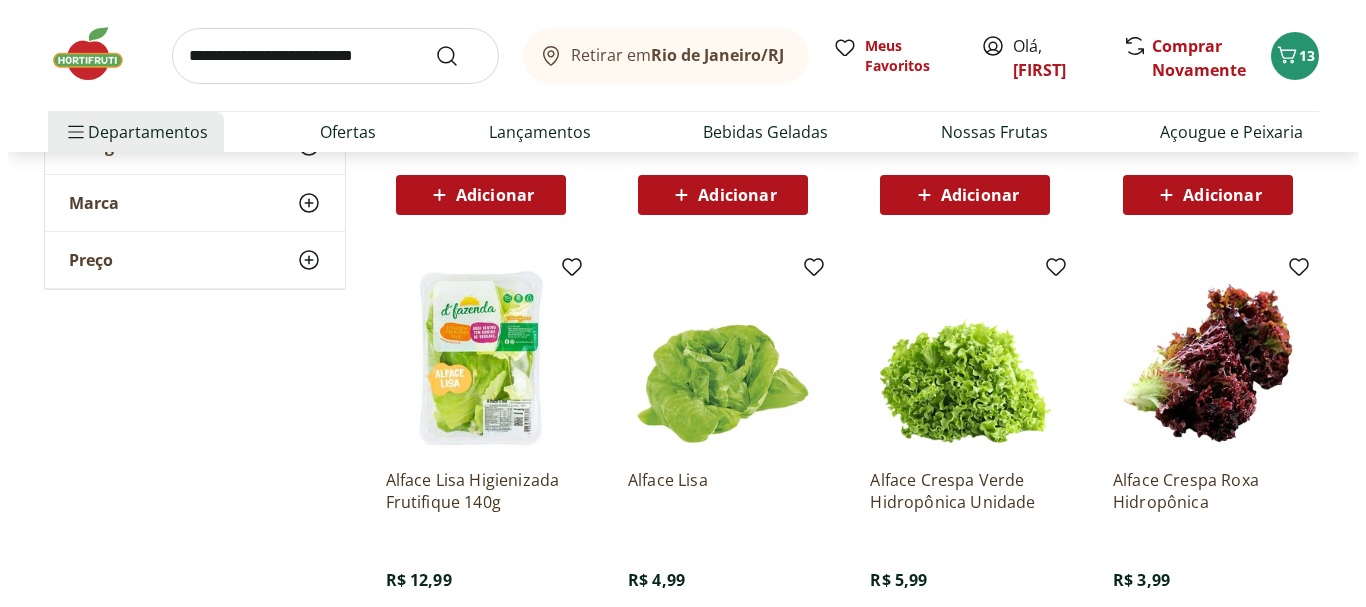 scroll, scrollTop: 700, scrollLeft: 0, axis: vertical 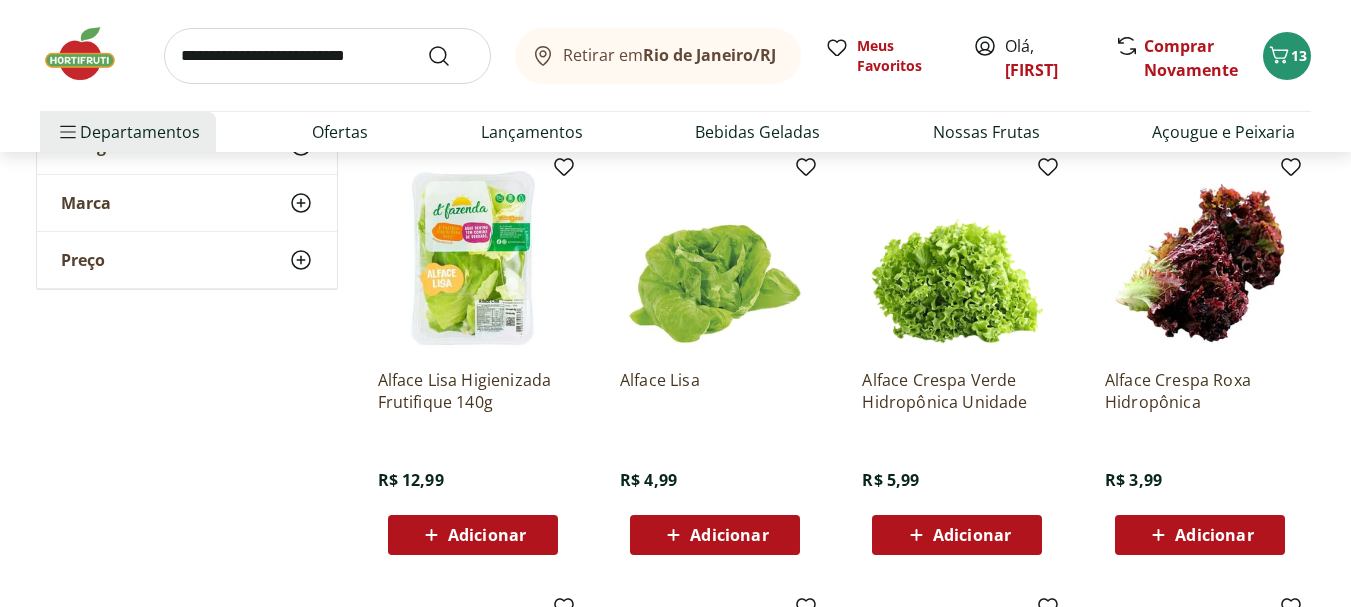 click on "Adicionar" at bounding box center [487, 535] 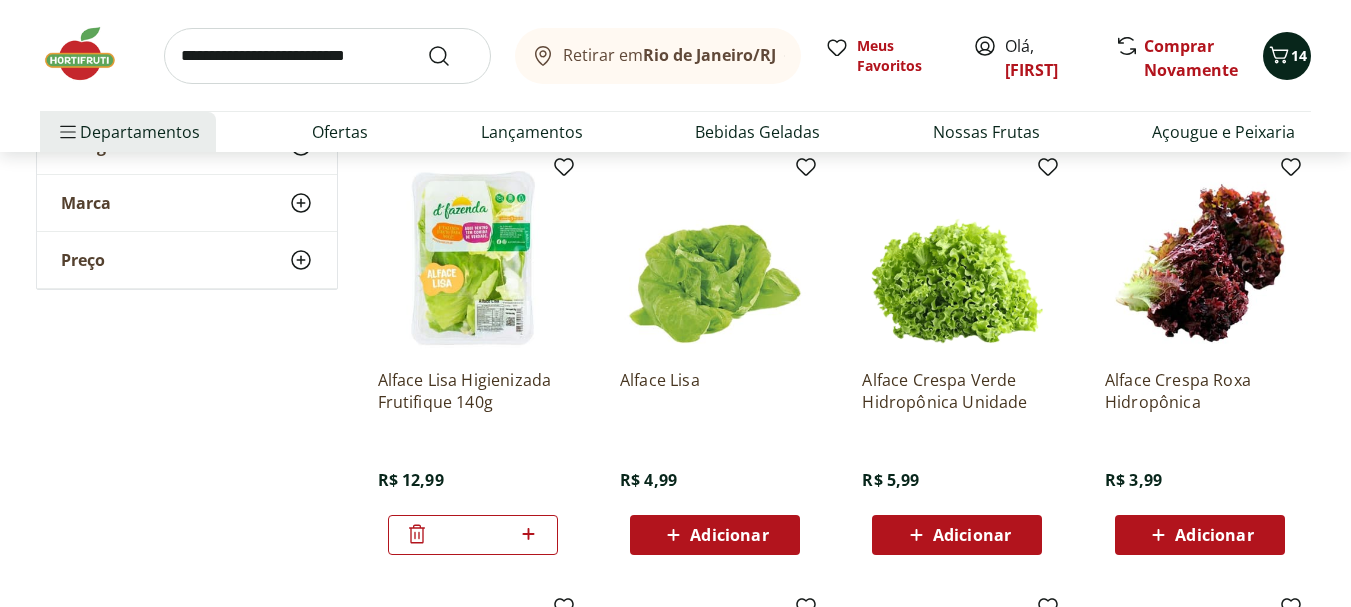 click on "14" at bounding box center [1299, 55] 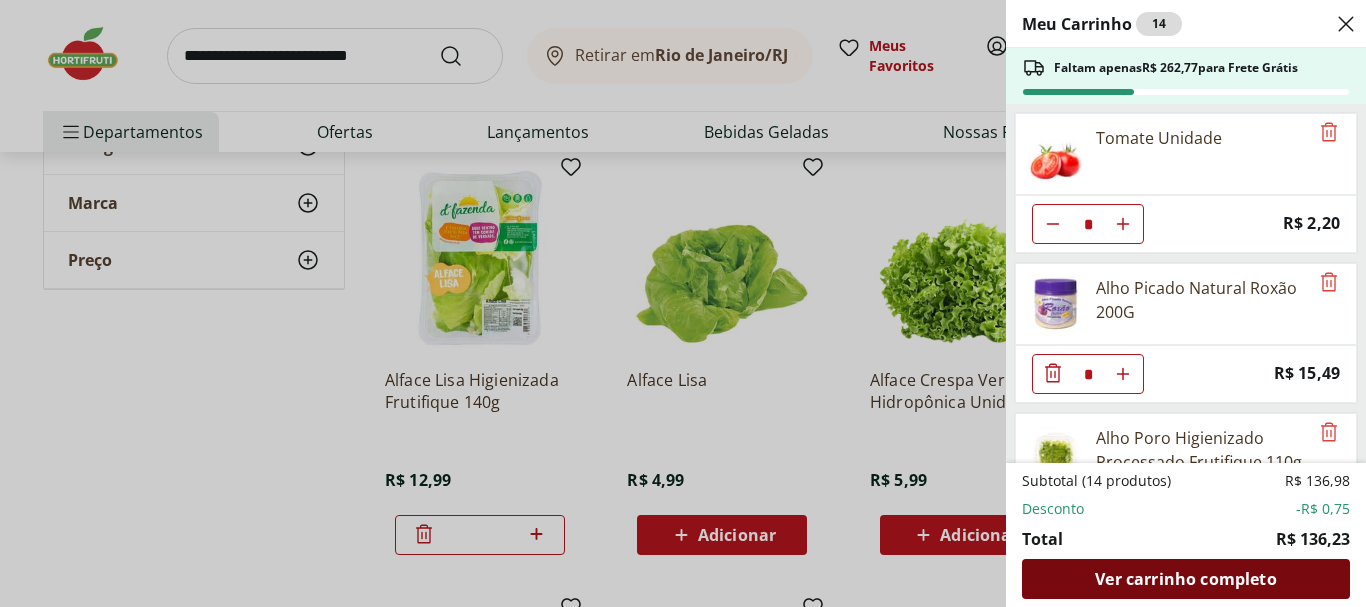 click on "Ver carrinho completo" at bounding box center (1185, 579) 